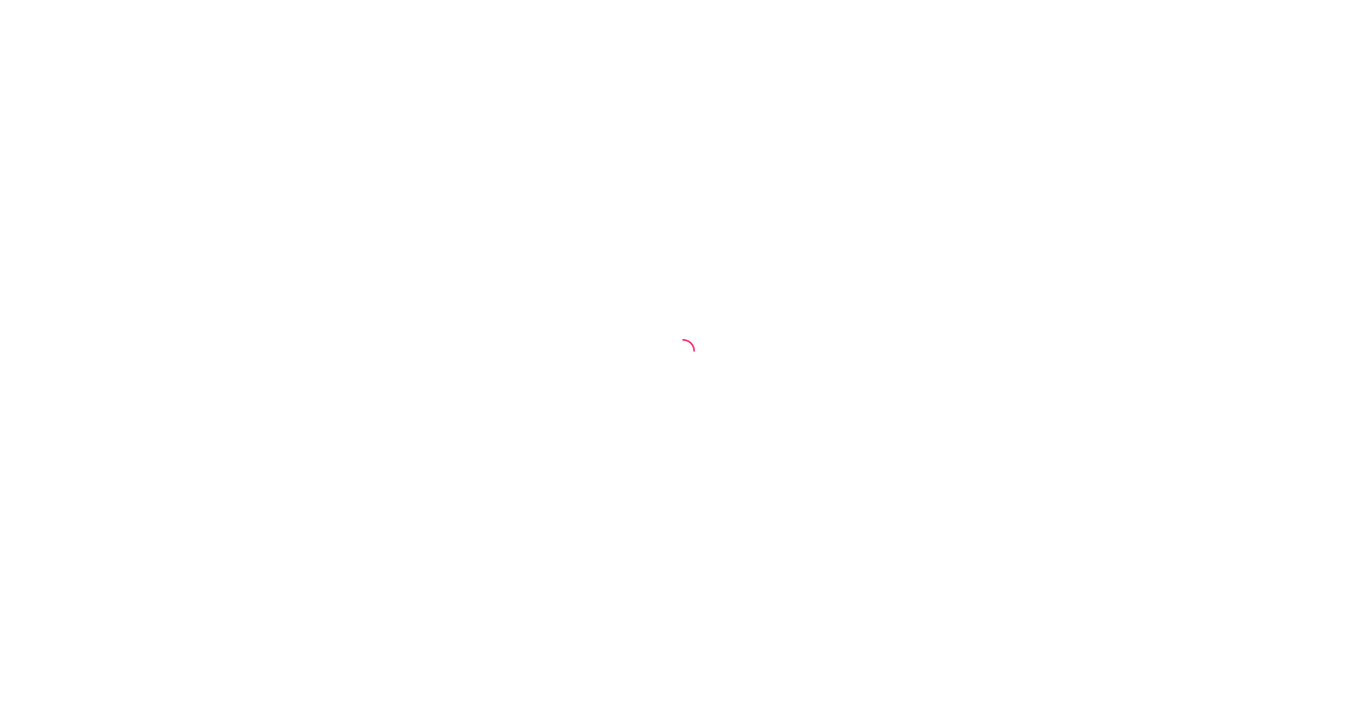 scroll, scrollTop: 0, scrollLeft: 0, axis: both 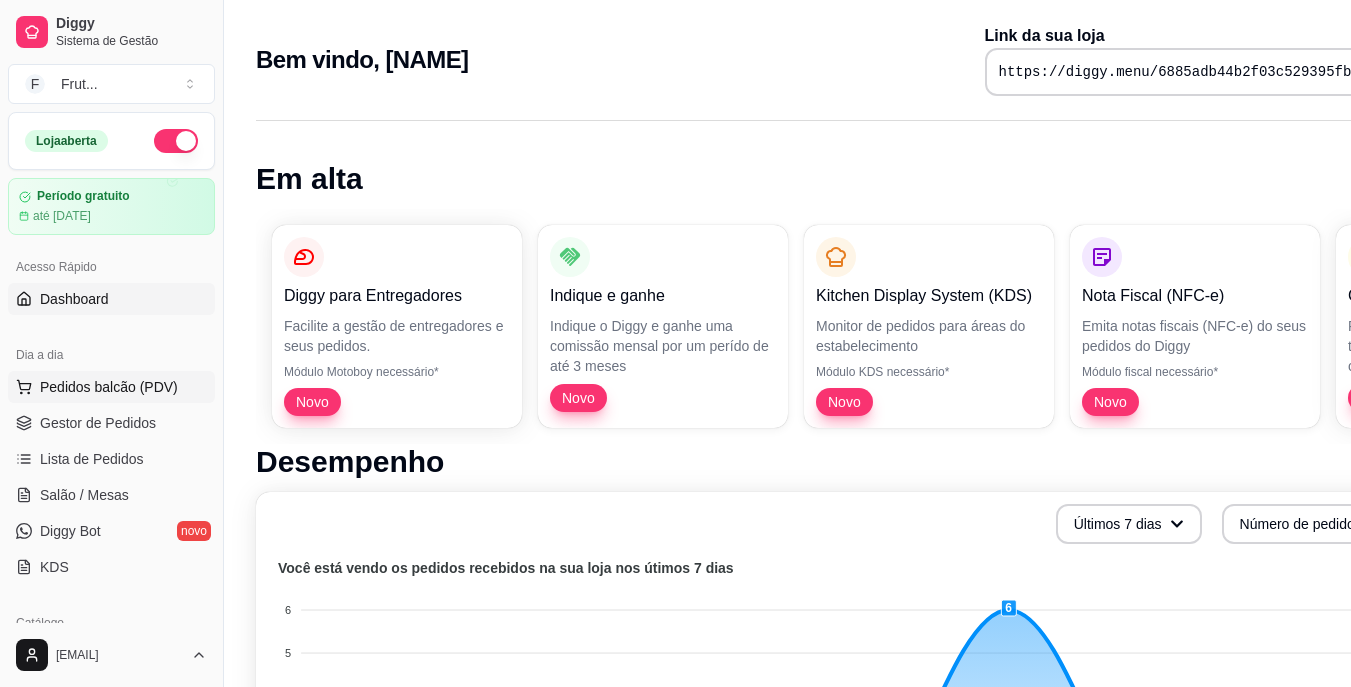 click on "Pedidos balcão (PDV)" at bounding box center [109, 387] 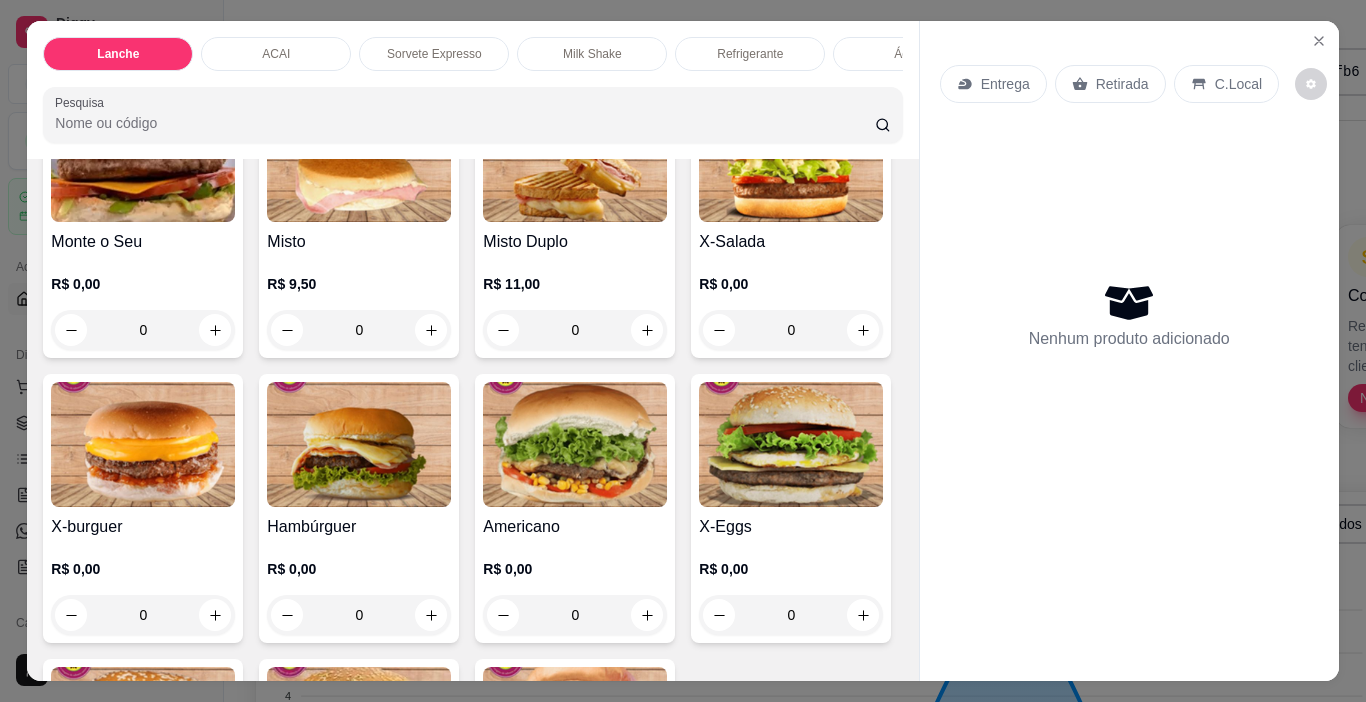 scroll, scrollTop: 300, scrollLeft: 0, axis: vertical 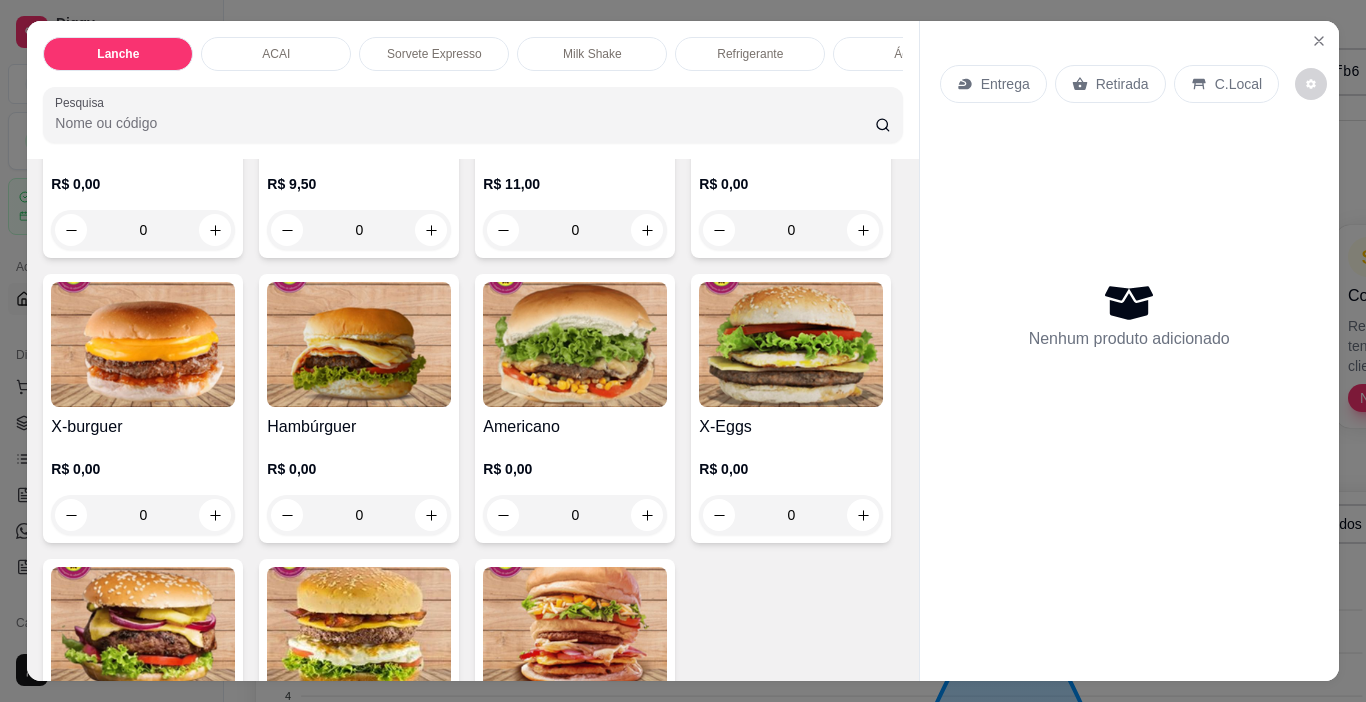 click at bounding box center [359, 344] 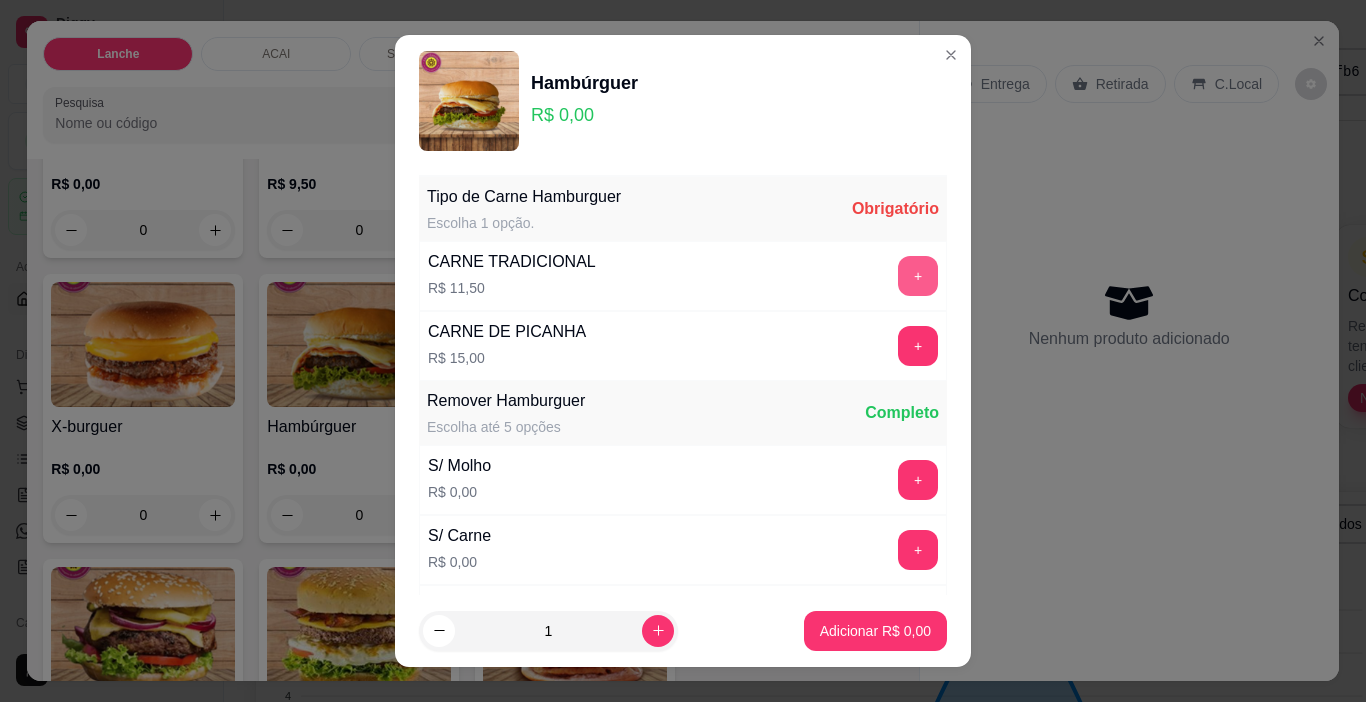 click on "+" at bounding box center (918, 276) 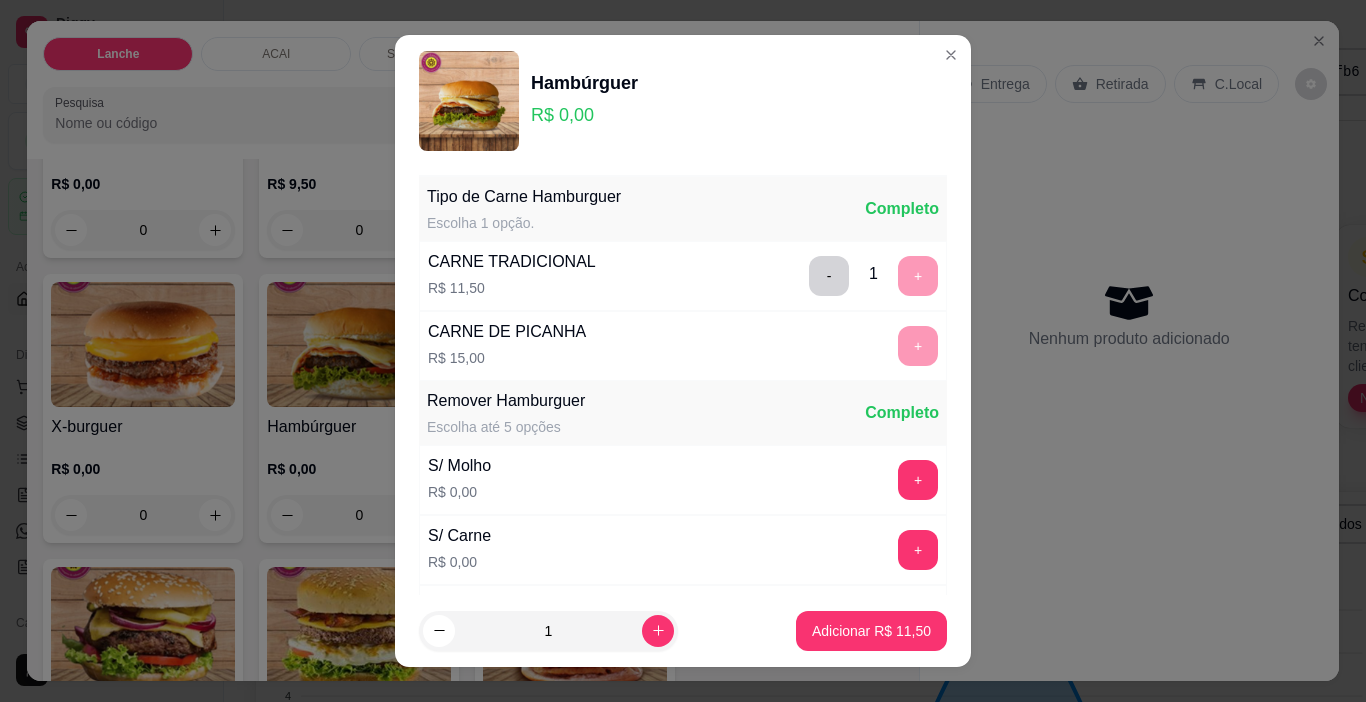 scroll, scrollTop: 29, scrollLeft: 0, axis: vertical 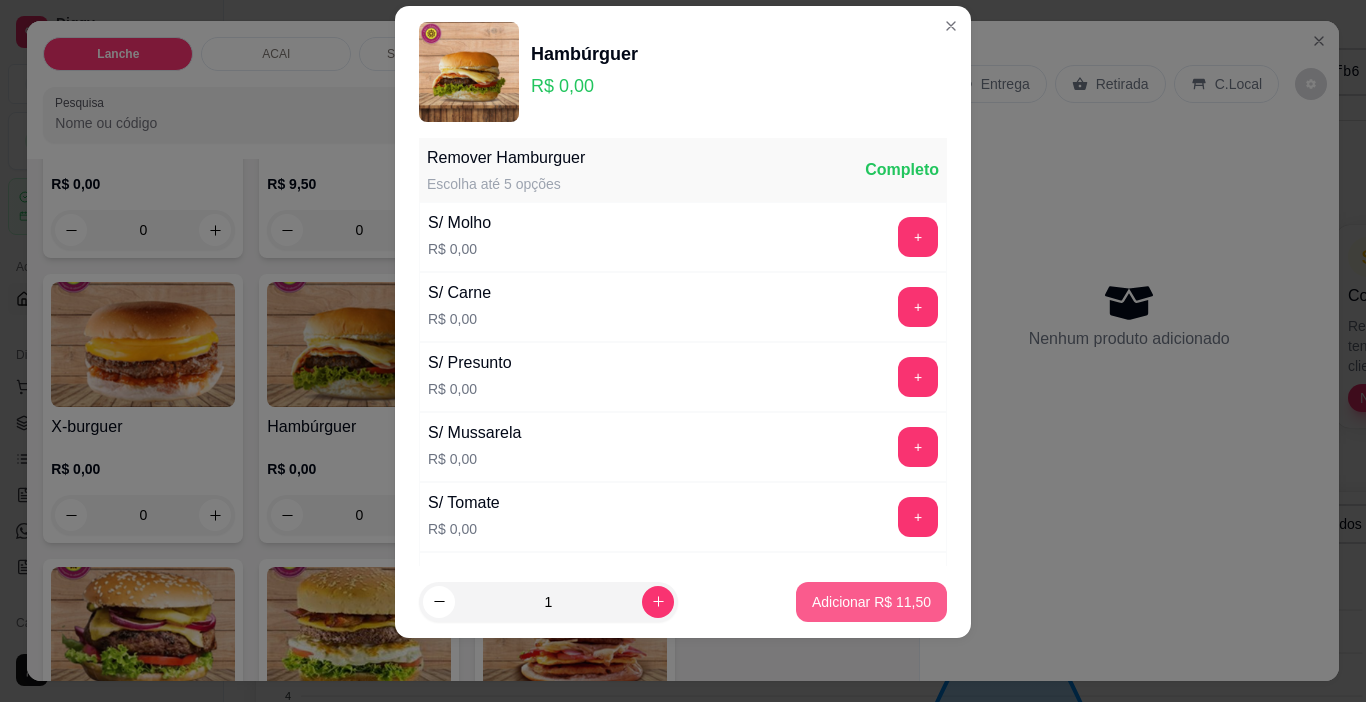 click on "Adicionar   R$ 11,50" at bounding box center [871, 602] 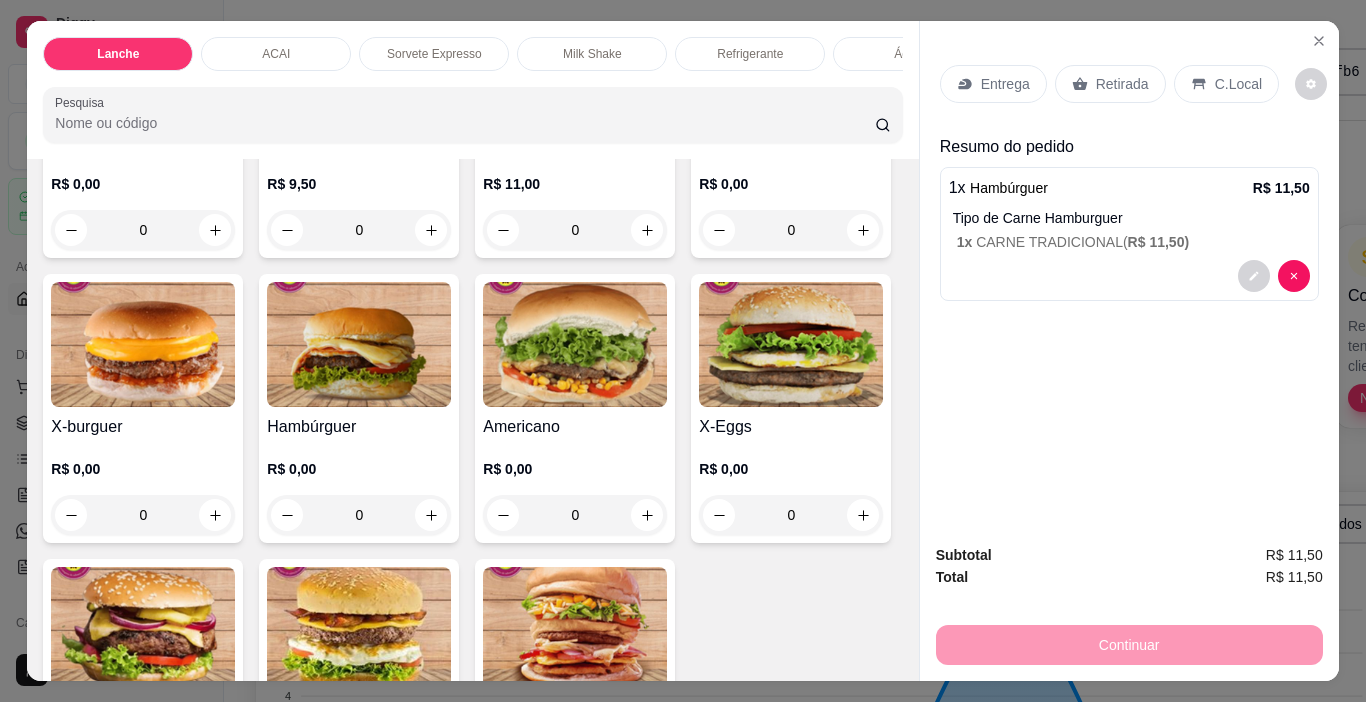 scroll, scrollTop: 400, scrollLeft: 0, axis: vertical 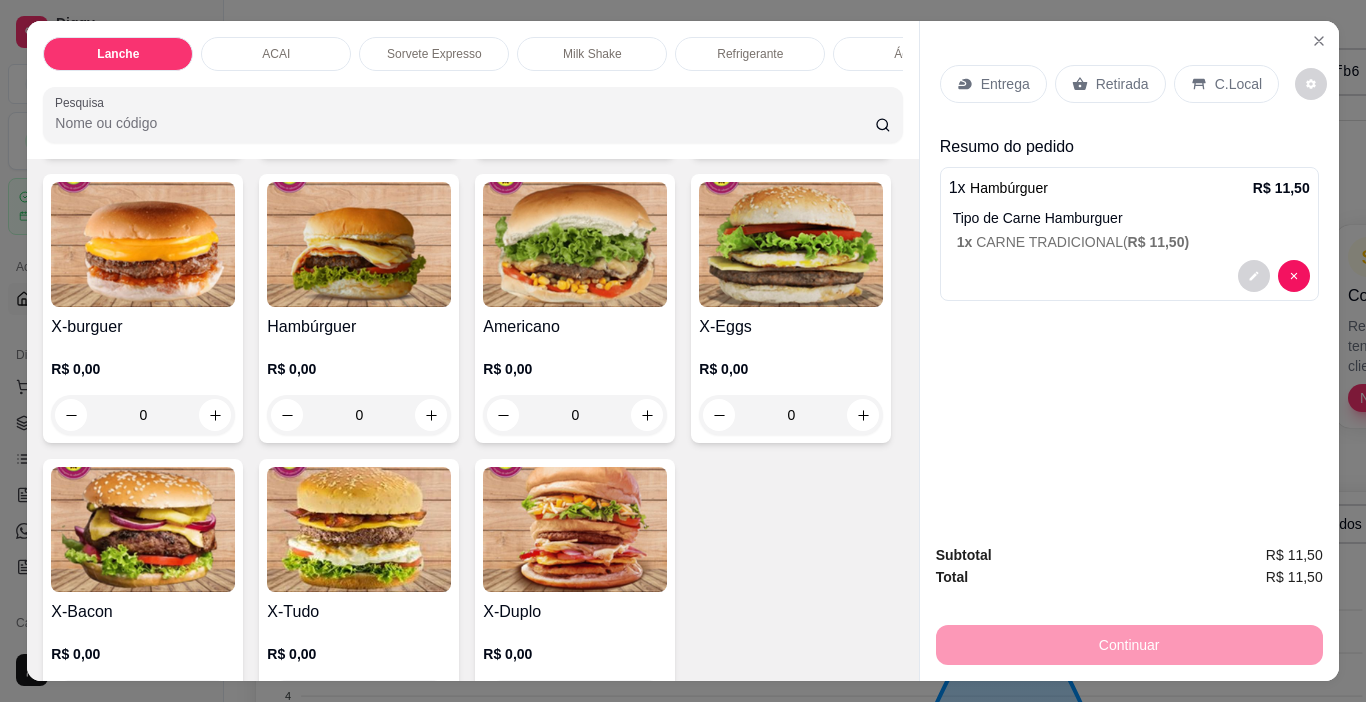 click on "R$ 0,00 0" at bounding box center [359, 387] 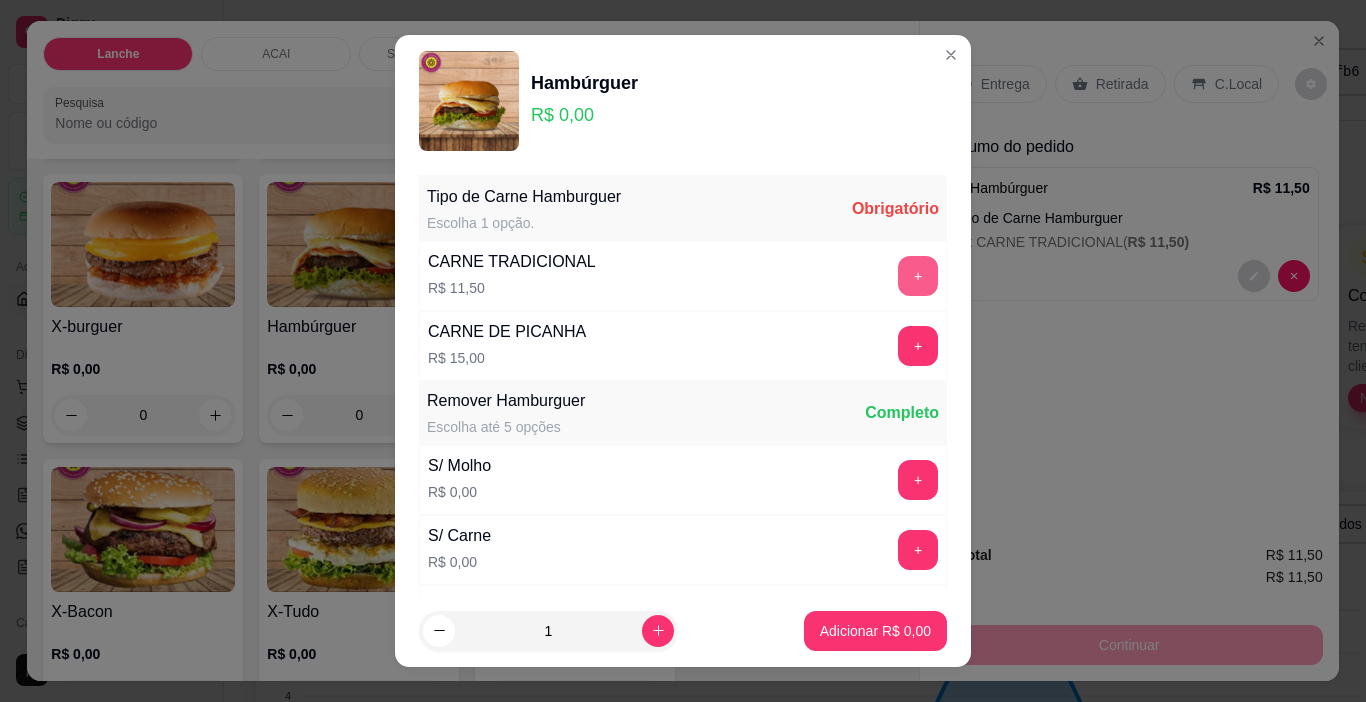 click on "+" at bounding box center [918, 276] 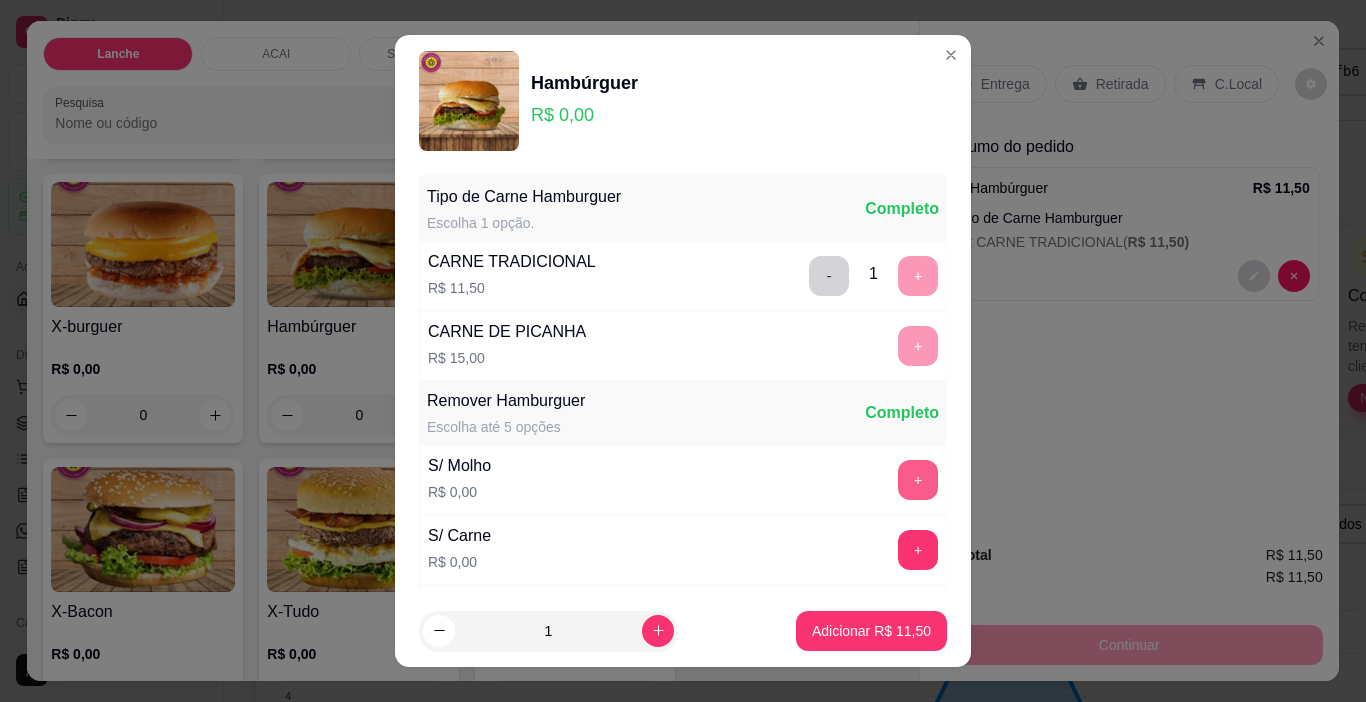 scroll, scrollTop: 29, scrollLeft: 0, axis: vertical 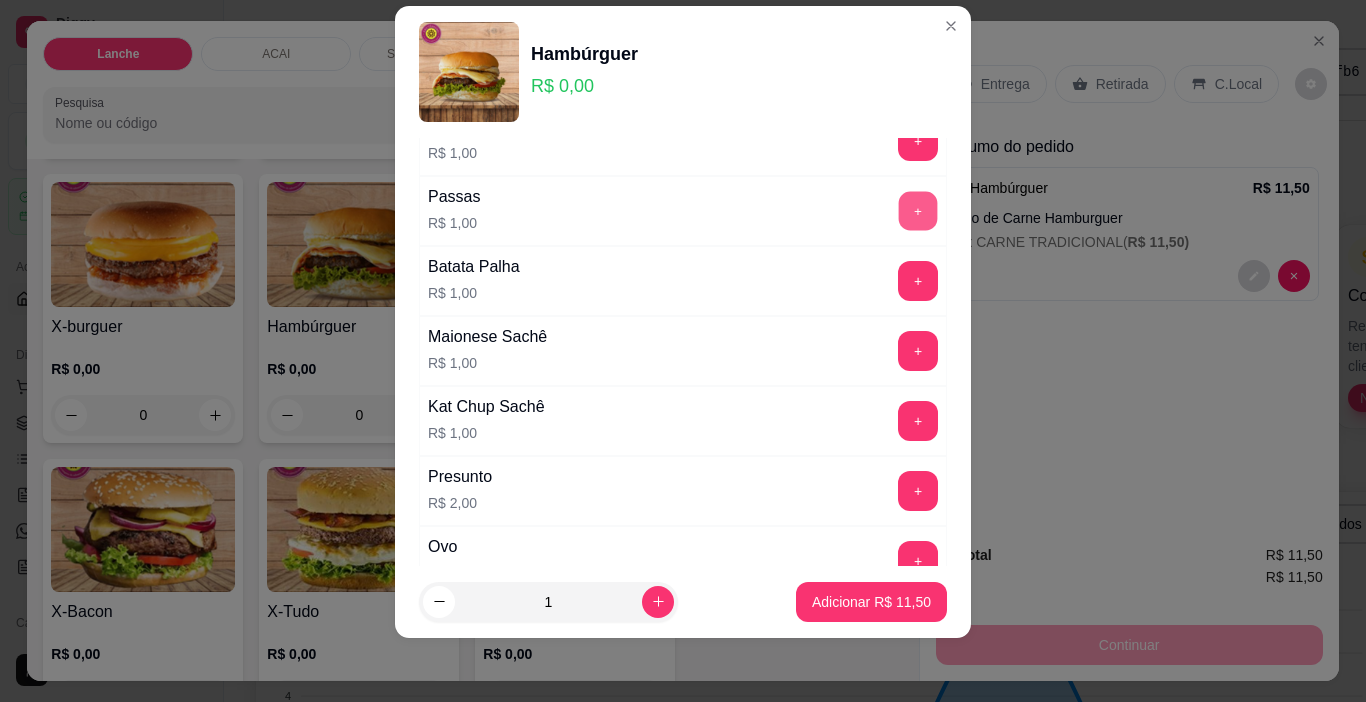 click on "+" at bounding box center [918, 211] 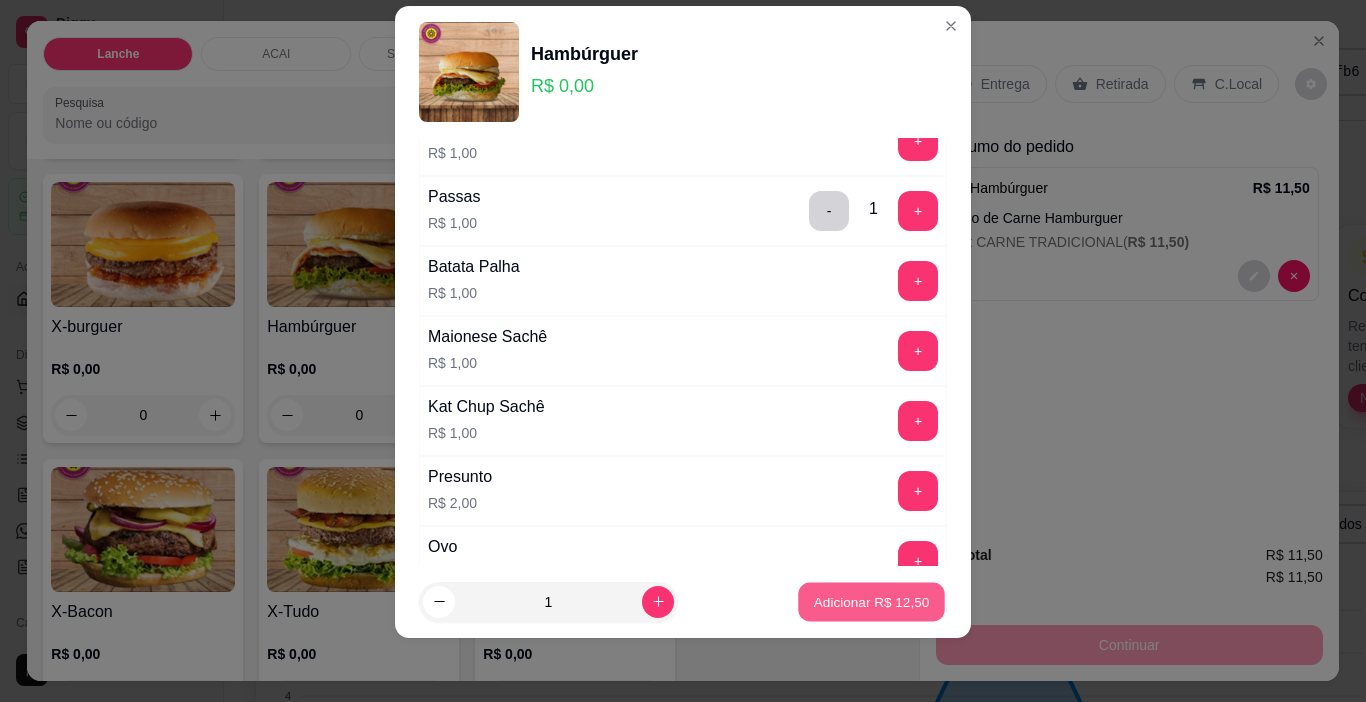 click on "Adicionar   R$ 12,50" at bounding box center (872, 601) 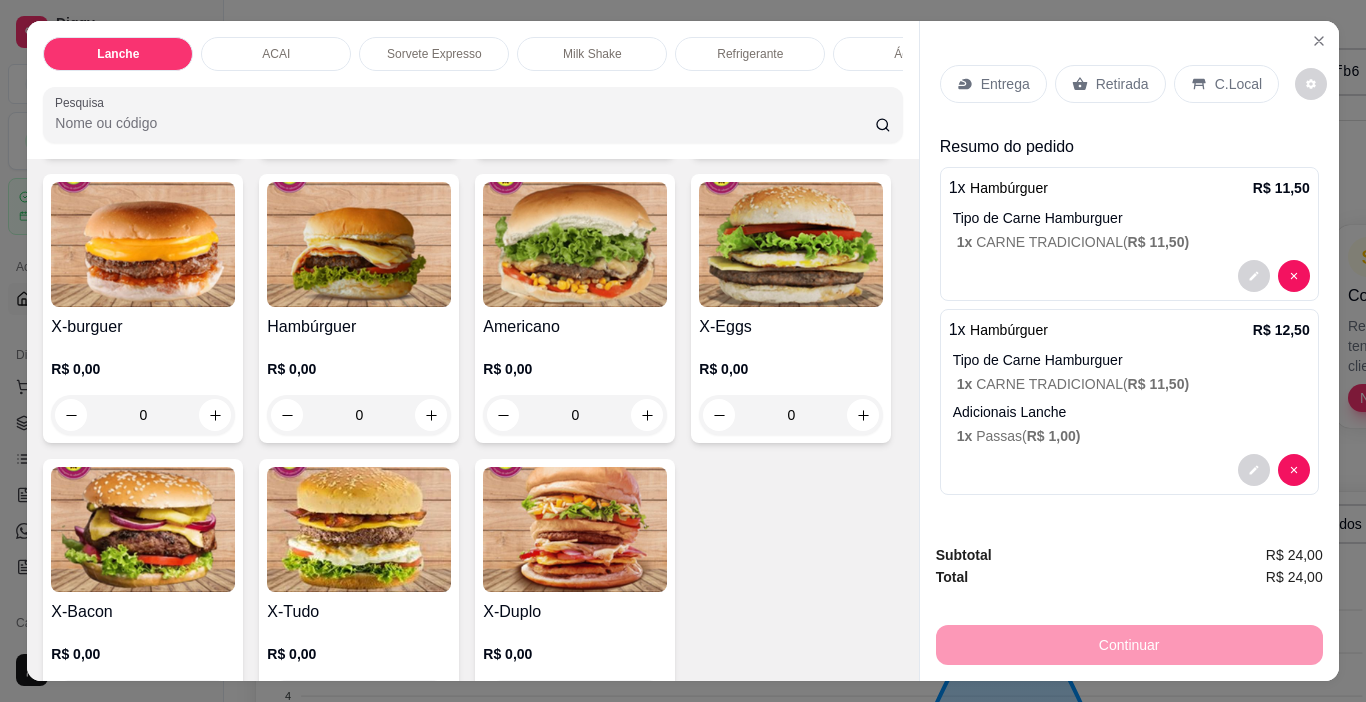 click at bounding box center (575, 244) 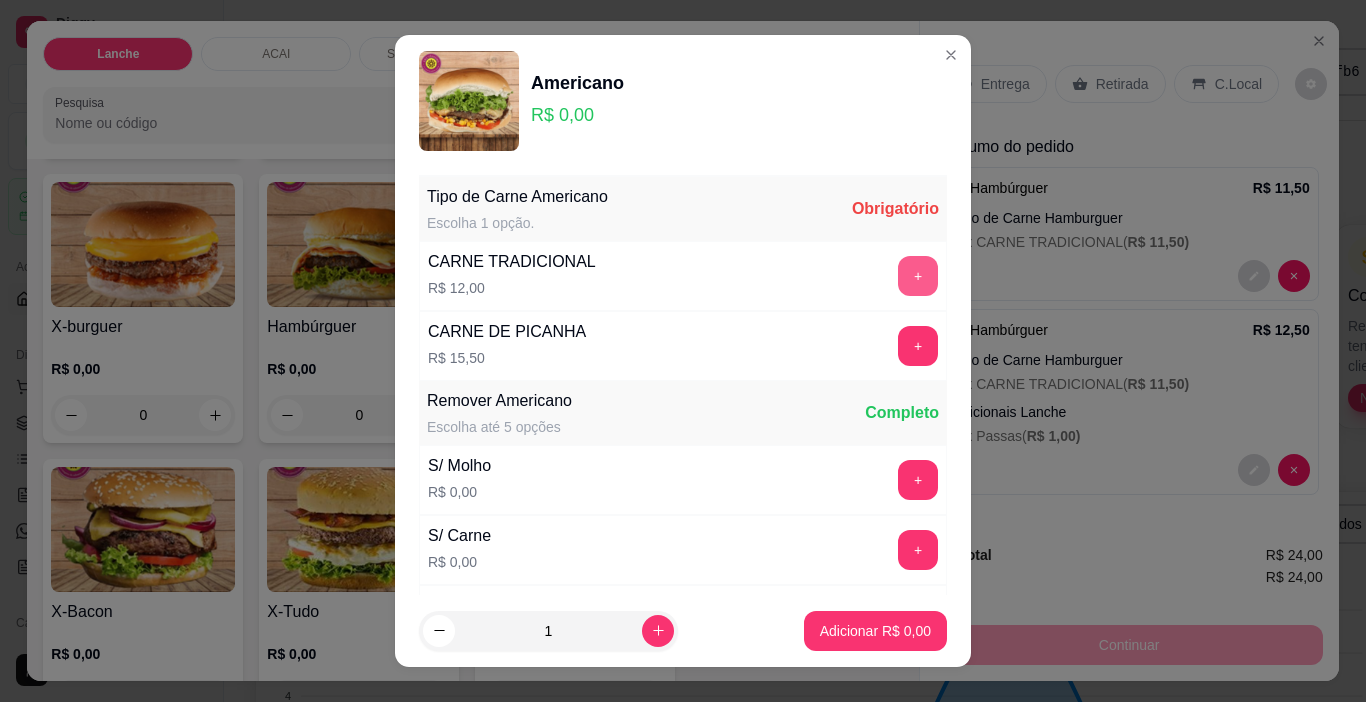 click on "+" at bounding box center [918, 276] 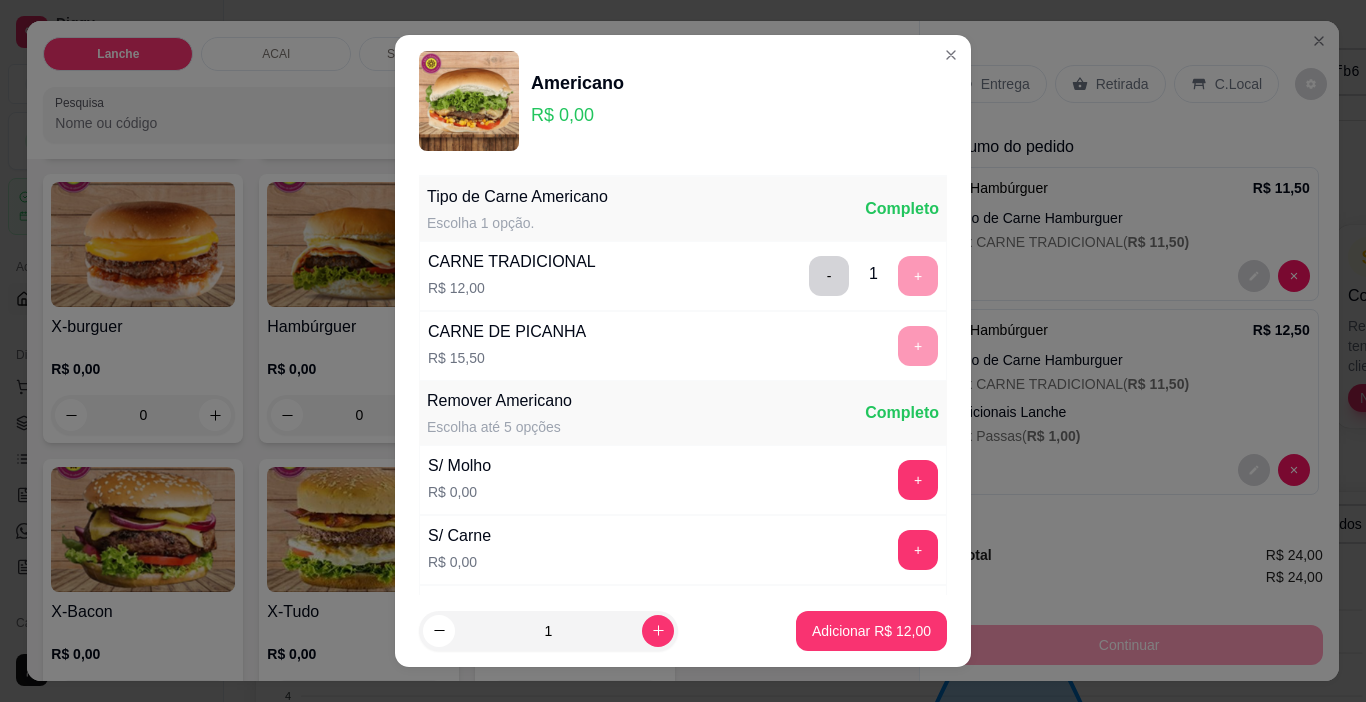 scroll, scrollTop: 29, scrollLeft: 0, axis: vertical 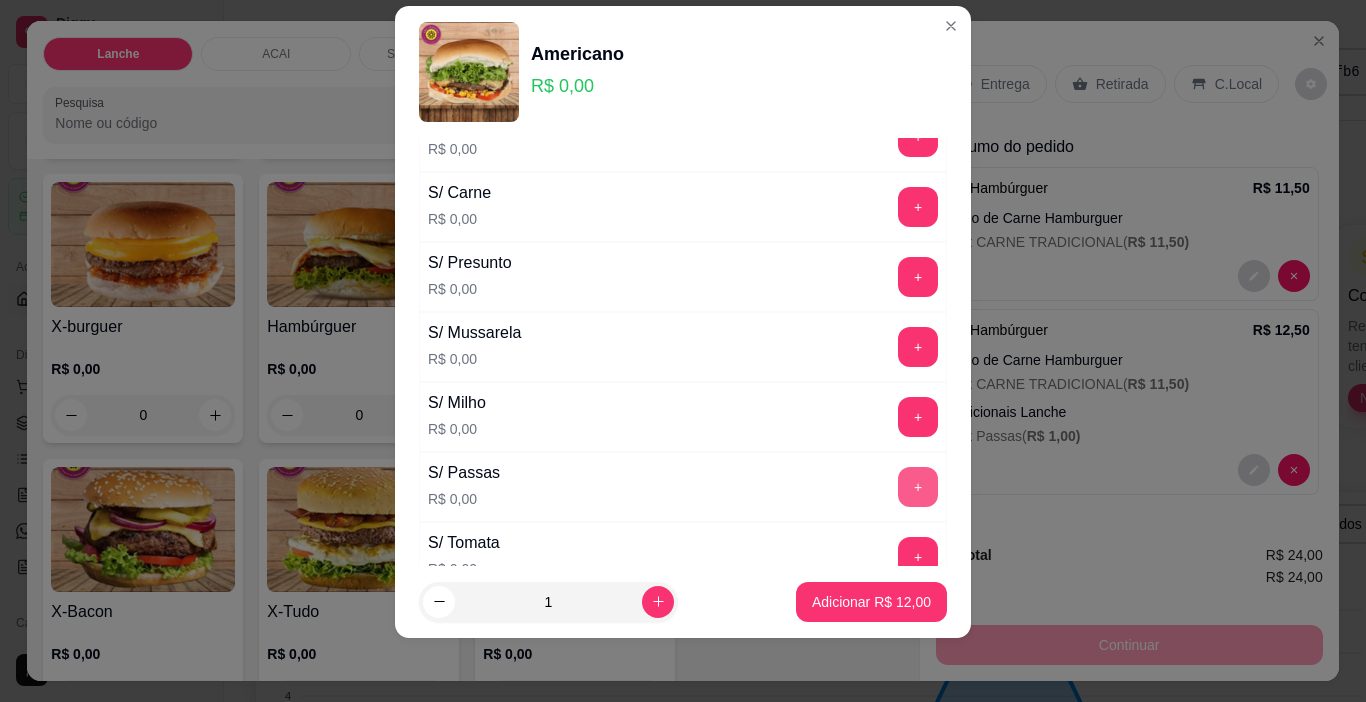 click on "+" at bounding box center [918, 487] 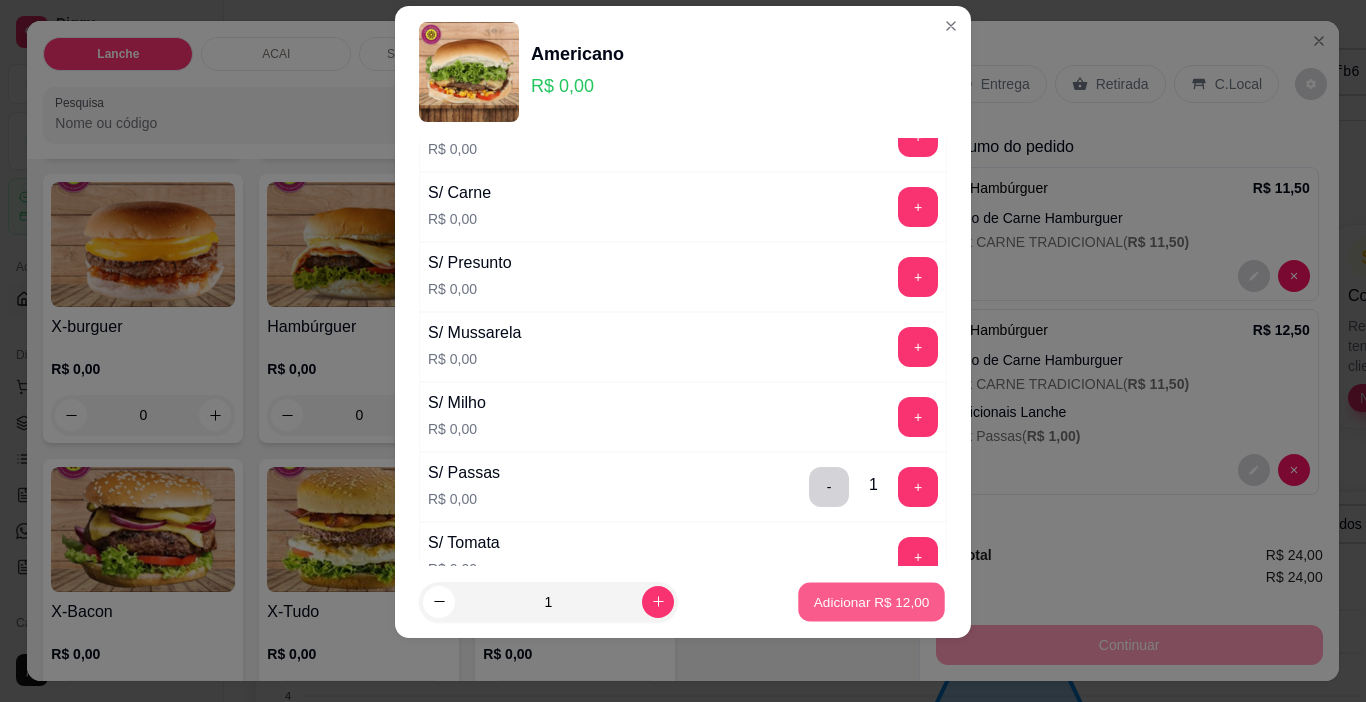 click on "Adicionar   R$ 12,00" at bounding box center (872, 601) 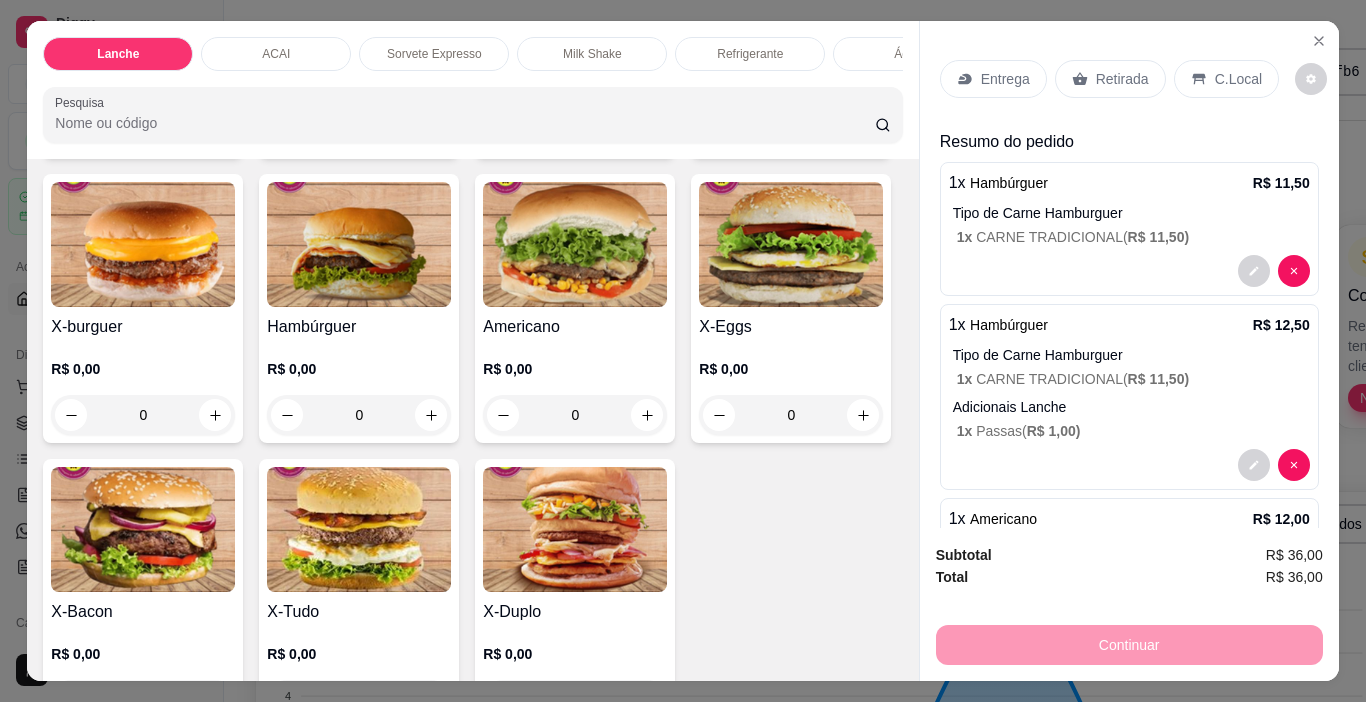 scroll, scrollTop: 0, scrollLeft: 0, axis: both 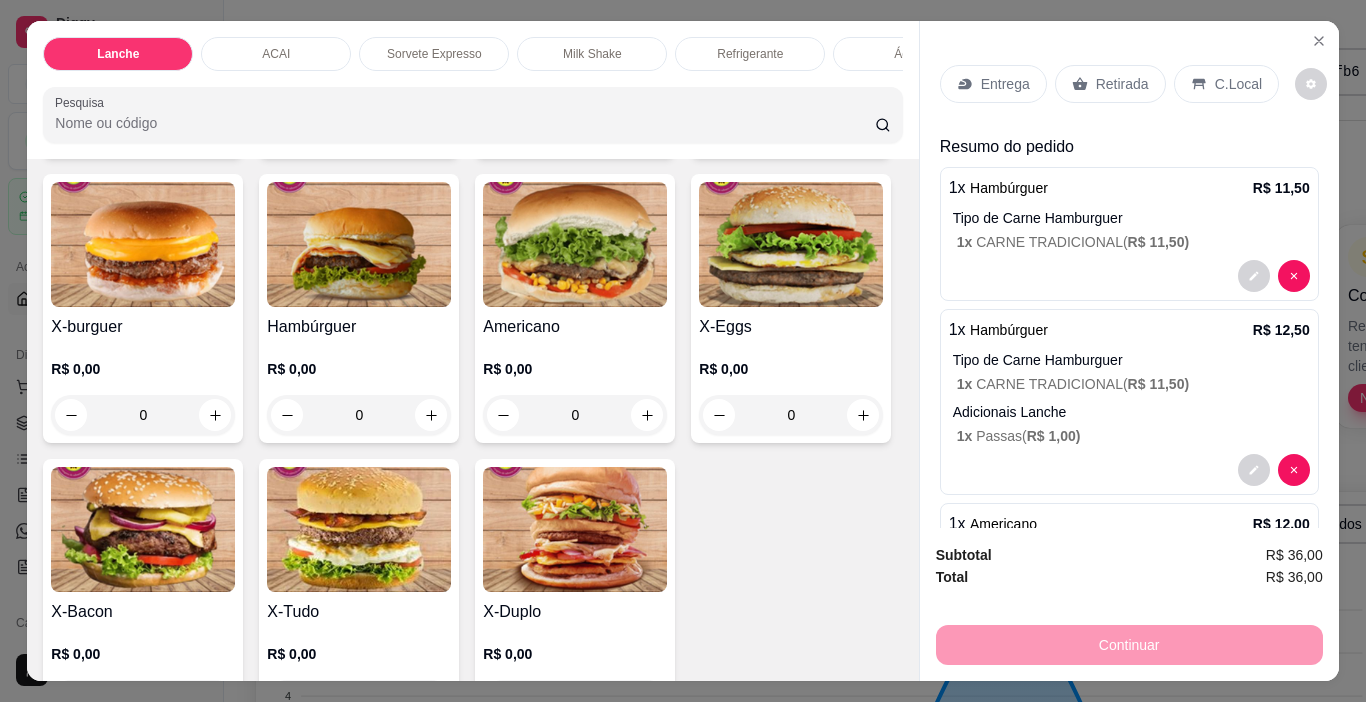 click on "C.Local" at bounding box center [1238, 84] 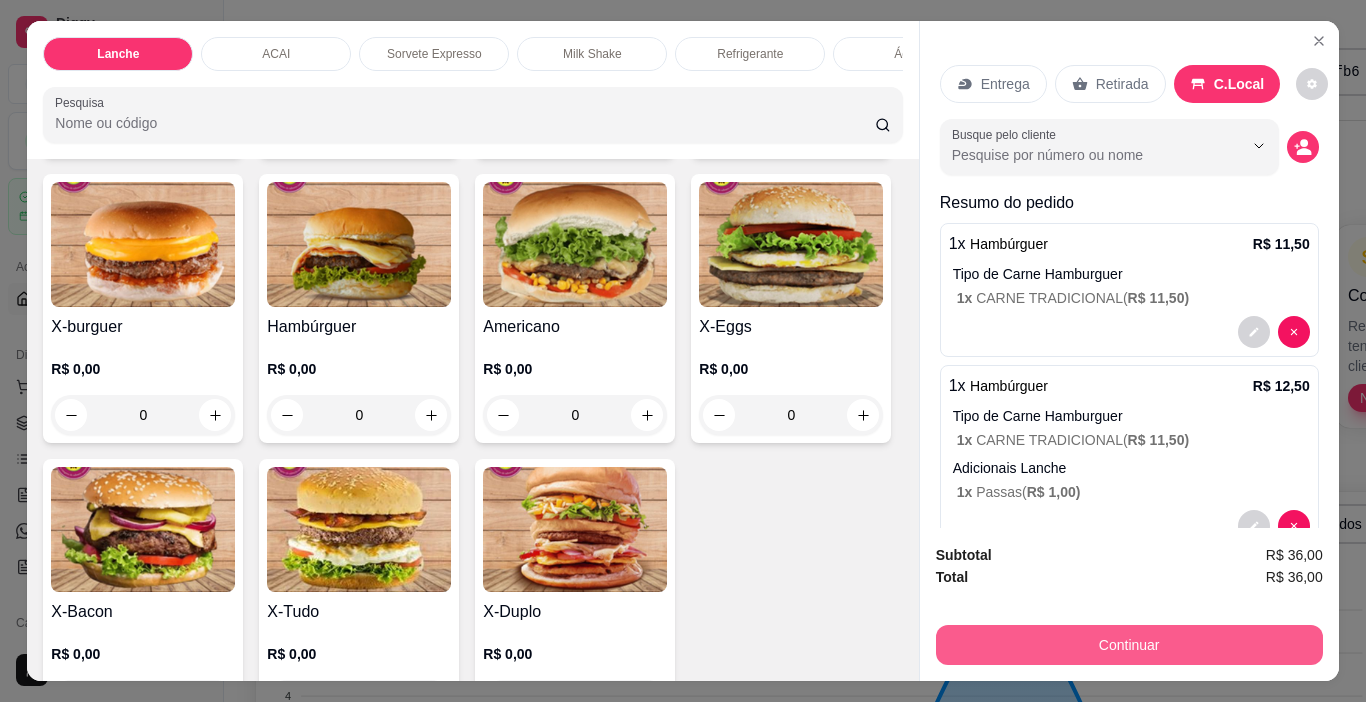 click on "Continuar" at bounding box center [1129, 645] 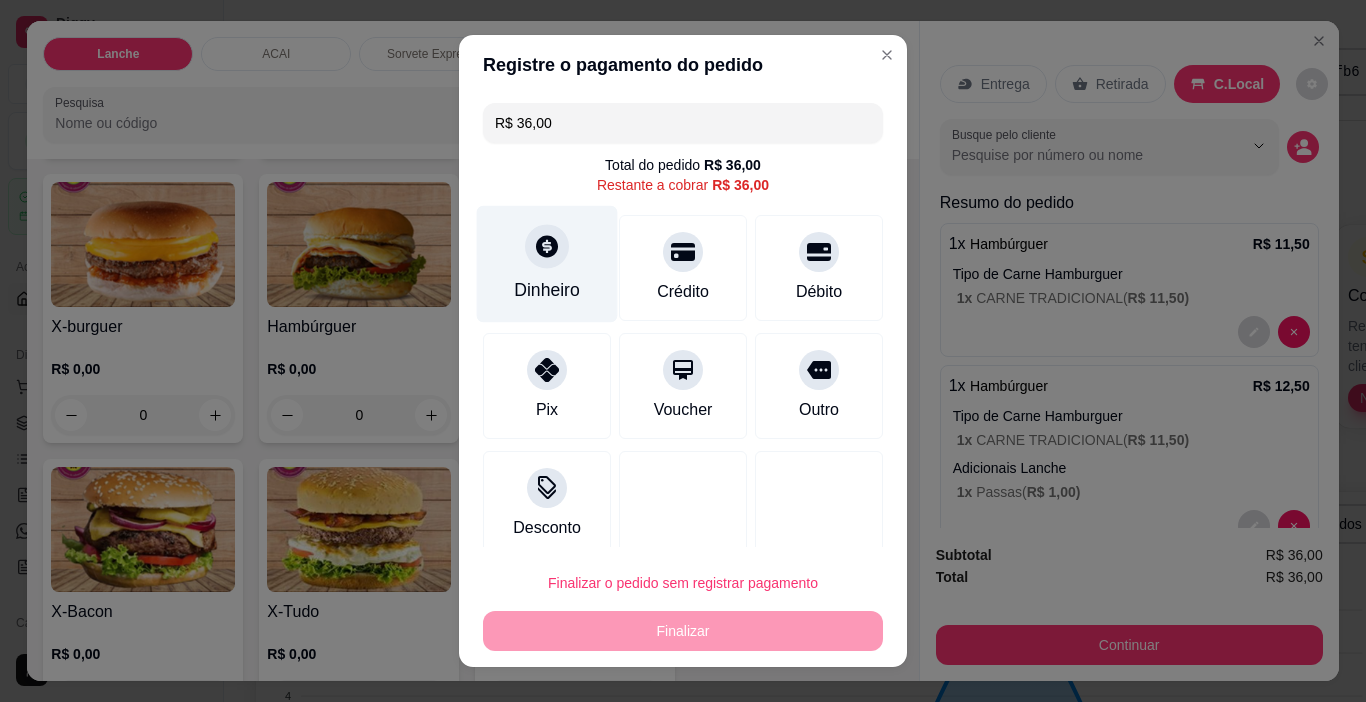 click on "Dinheiro" at bounding box center (547, 264) 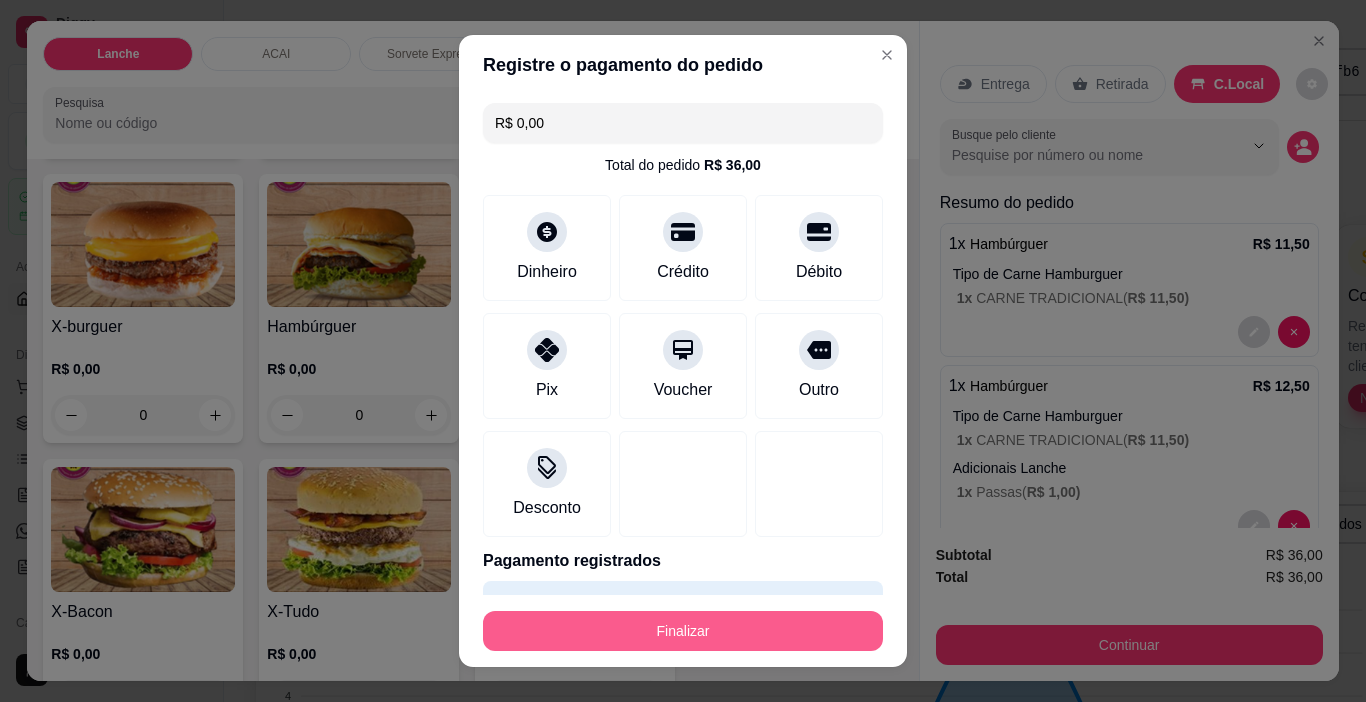 click on "Finalizar" at bounding box center (683, 631) 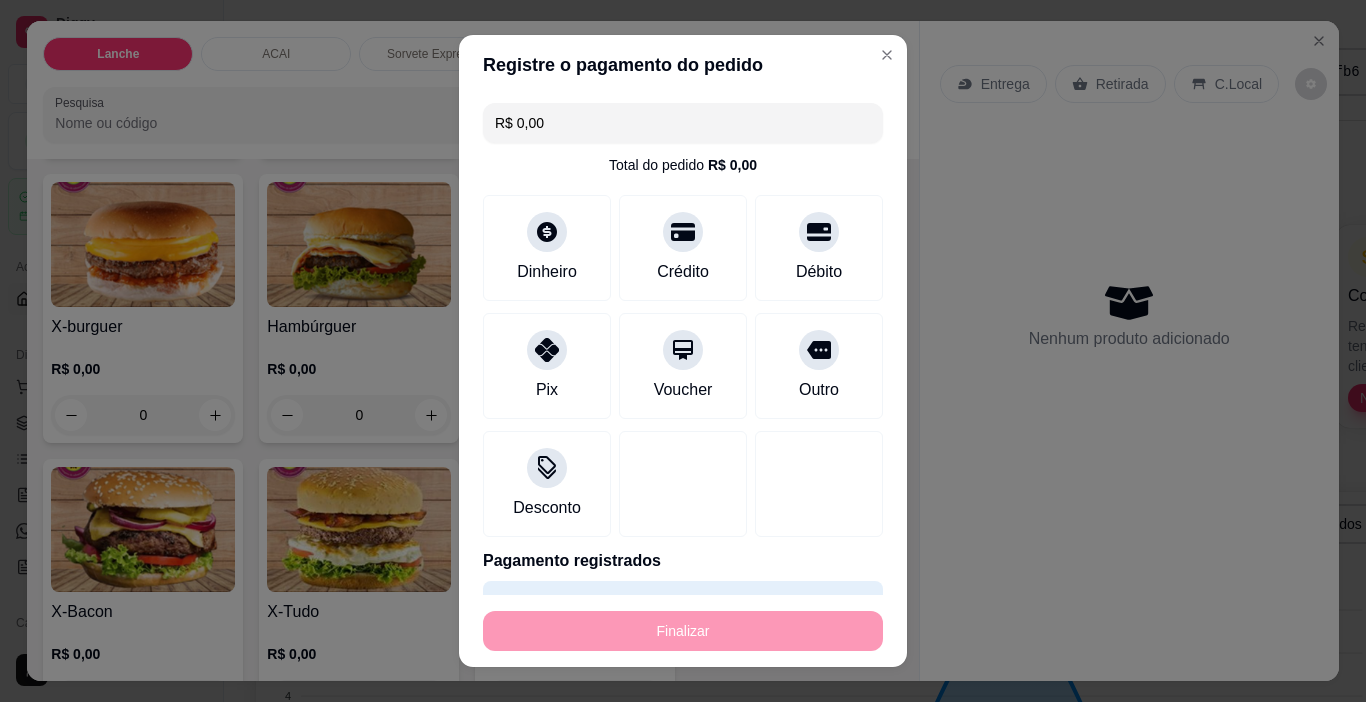 type on "-R$ 36,00" 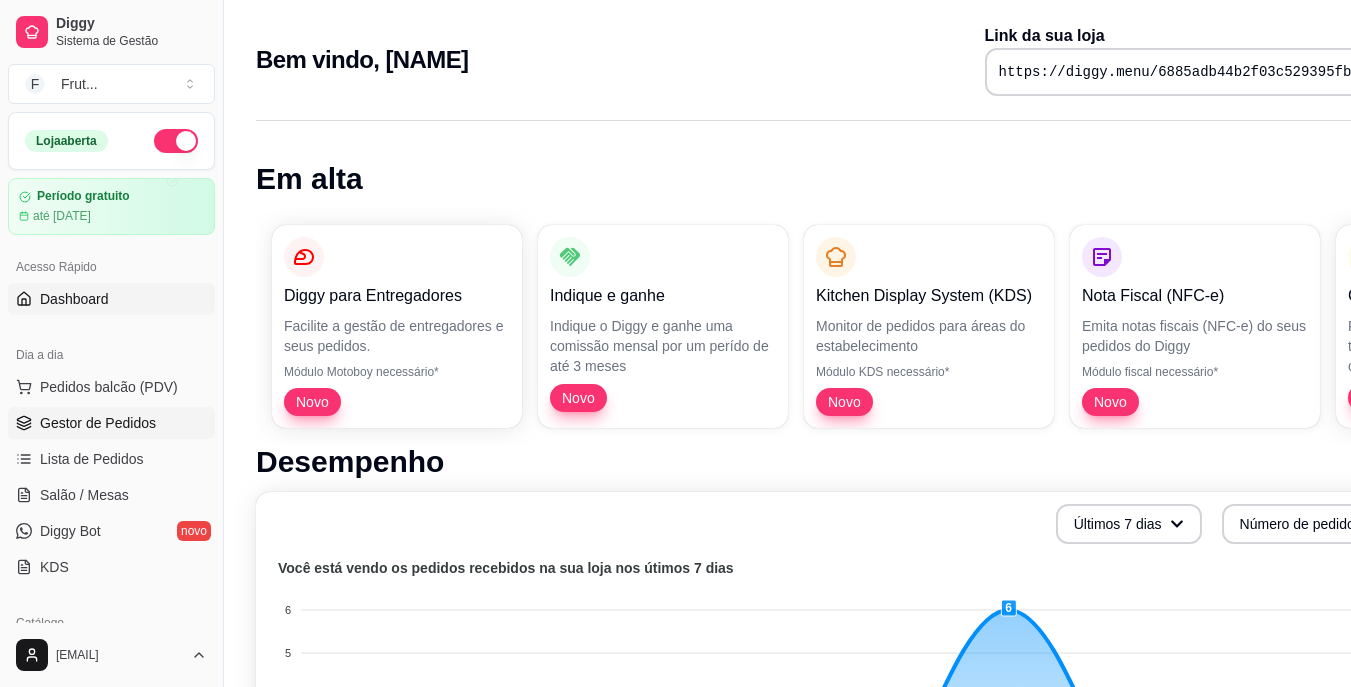 click on "Gestor de Pedidos" at bounding box center [98, 423] 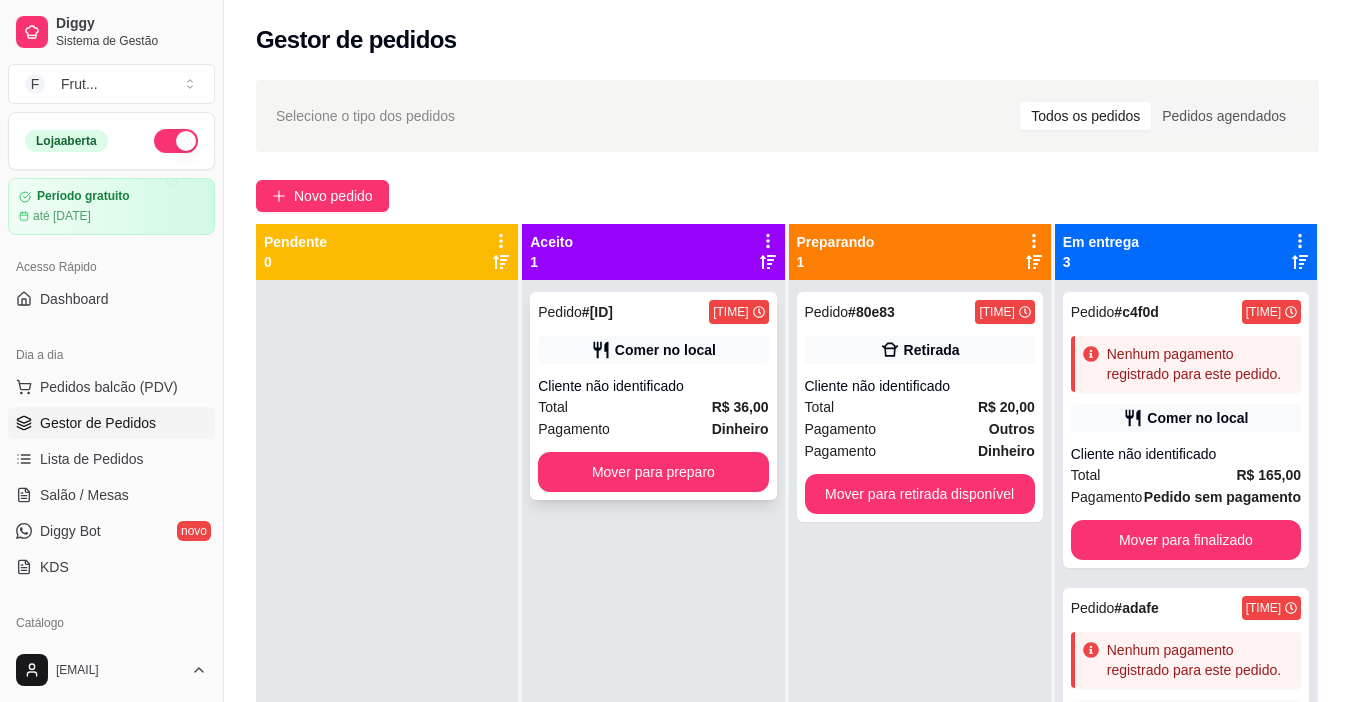 click on "Cliente não identificado" at bounding box center [653, 386] 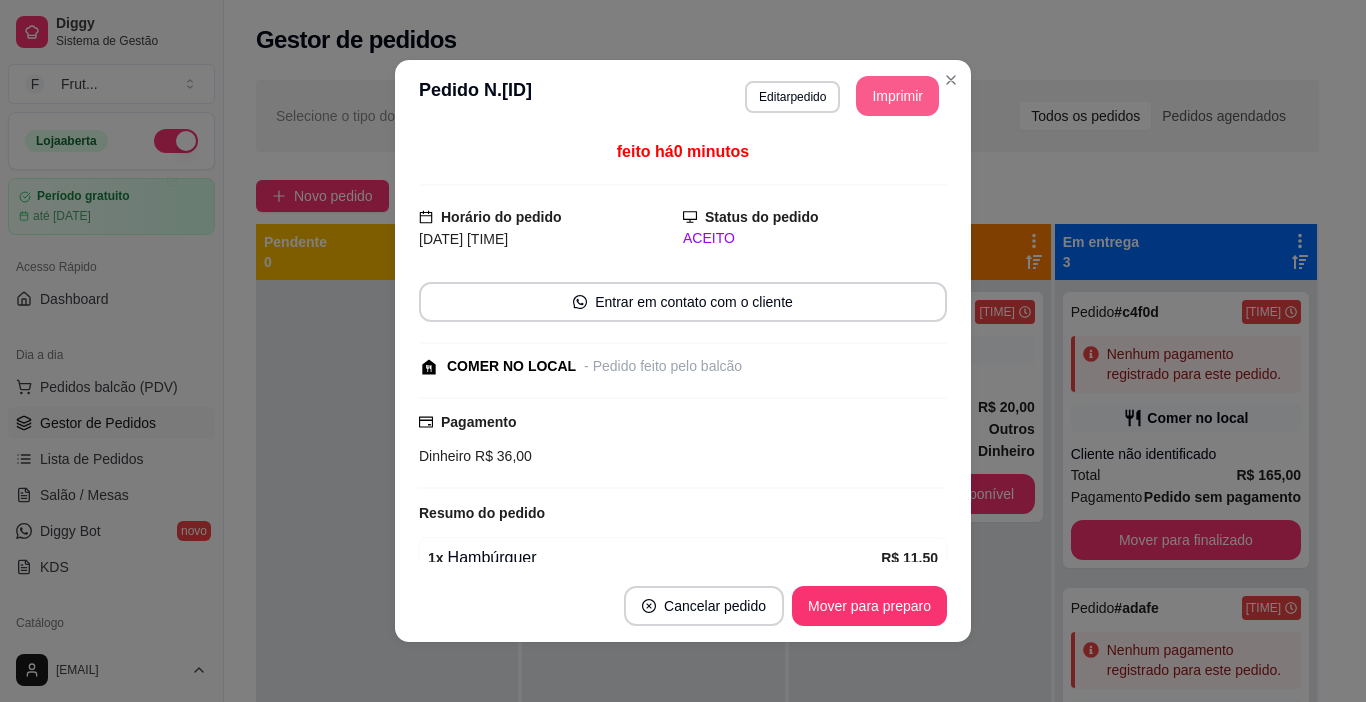 click on "Imprimir" at bounding box center [897, 96] 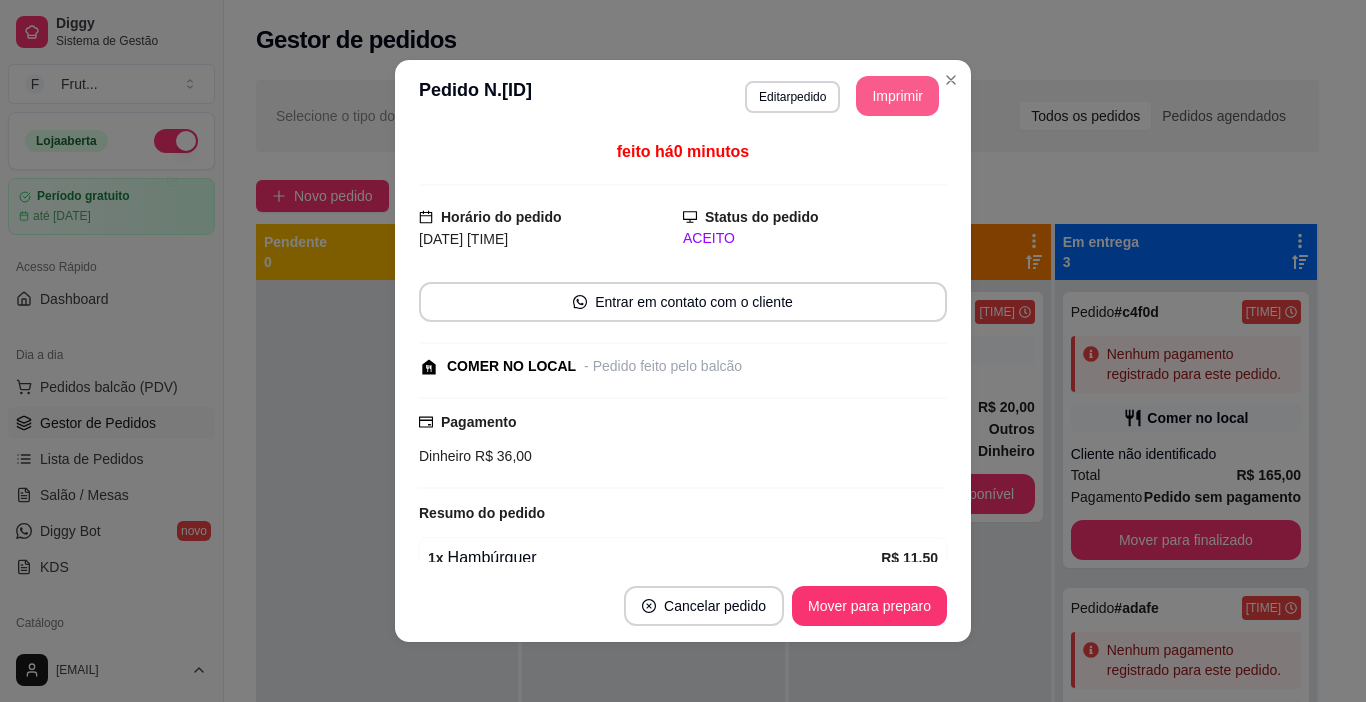 scroll, scrollTop: 0, scrollLeft: 0, axis: both 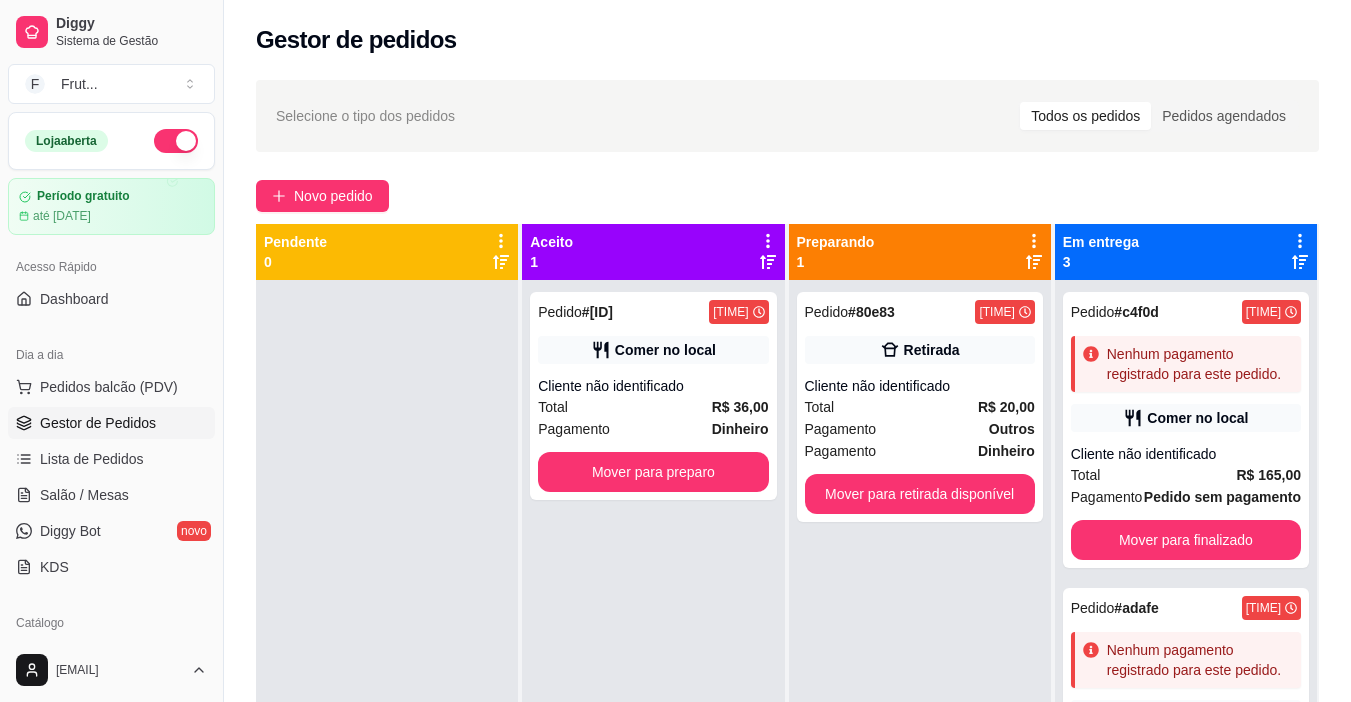 drag, startPoint x: 769, startPoint y: 99, endPoint x: 755, endPoint y: 99, distance: 14 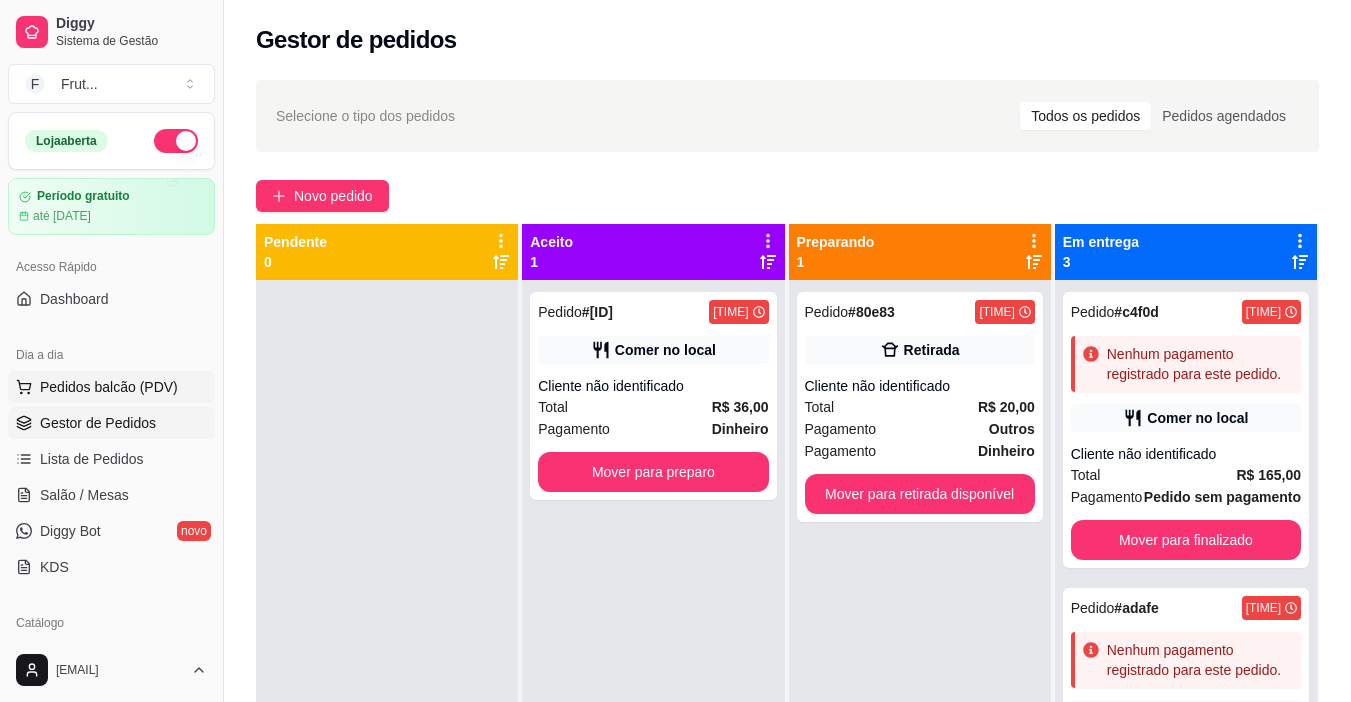 click on "Pedidos balcão (PDV)" at bounding box center [109, 387] 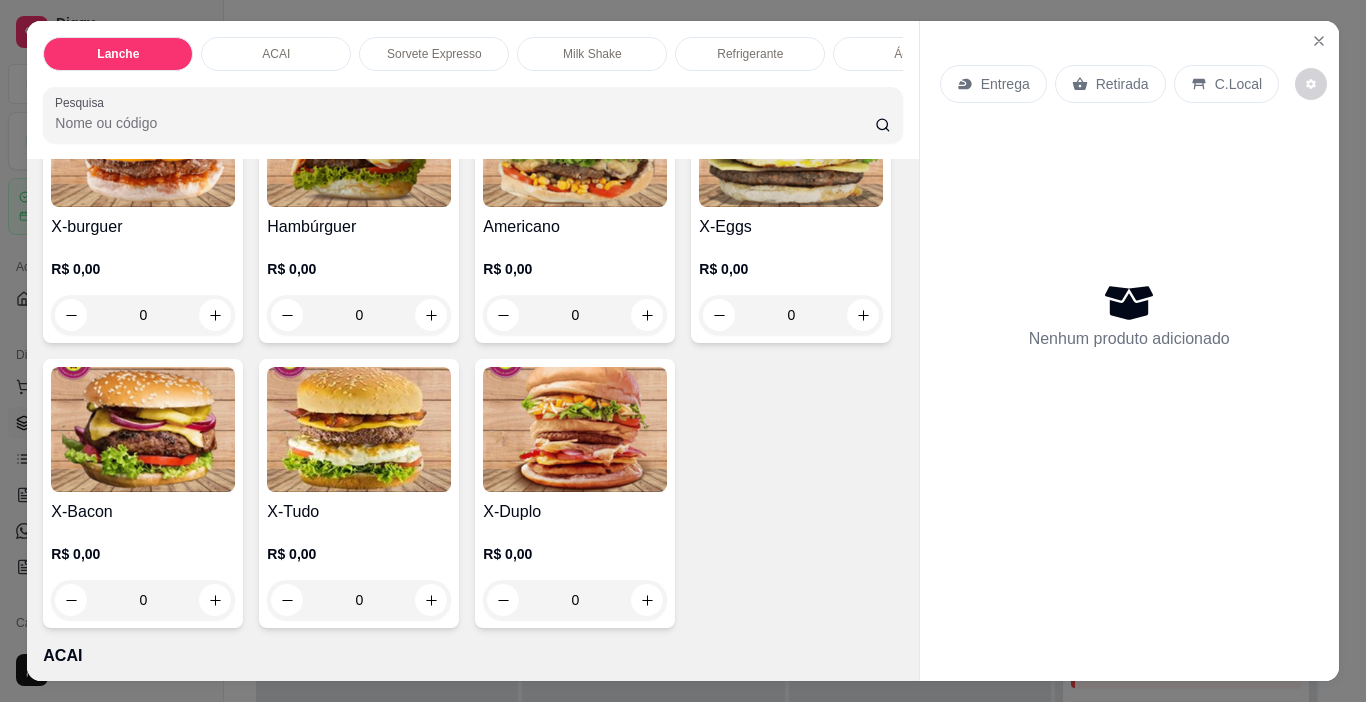 scroll, scrollTop: 300, scrollLeft: 0, axis: vertical 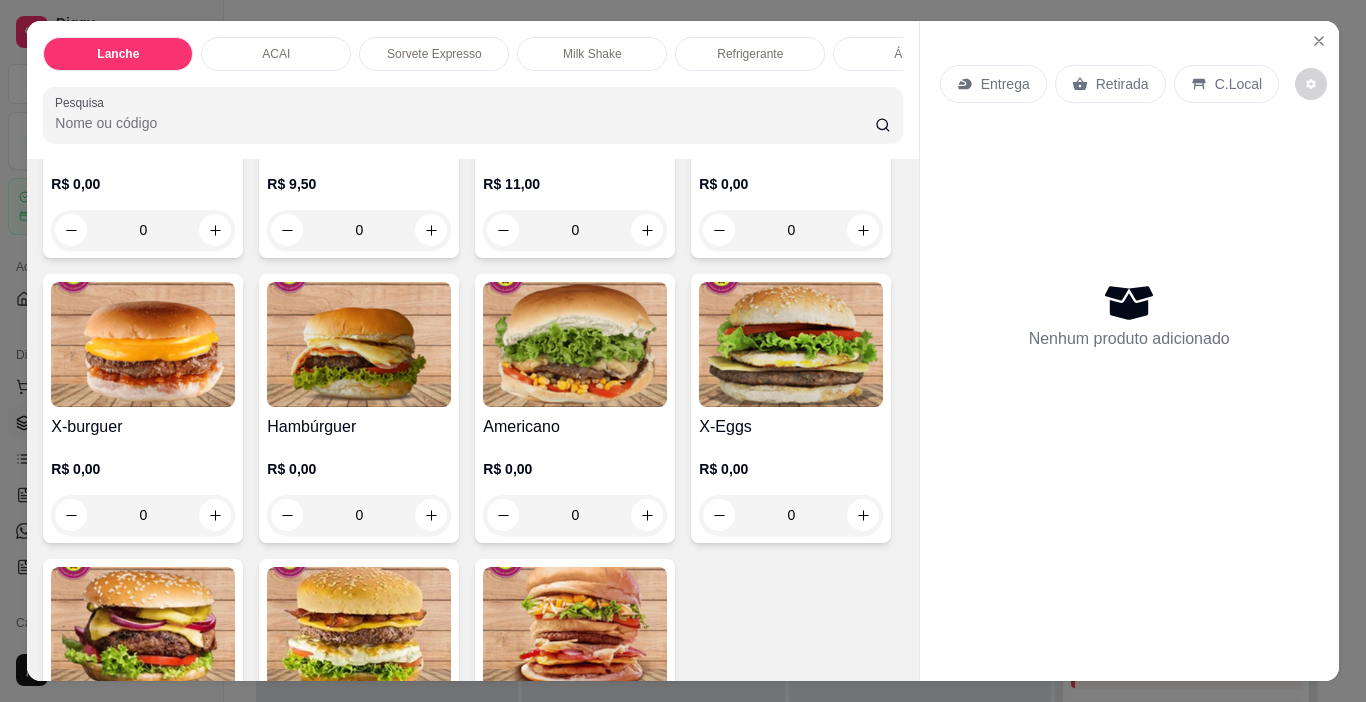 click on "R$ 0,00 0" at bounding box center [143, 487] 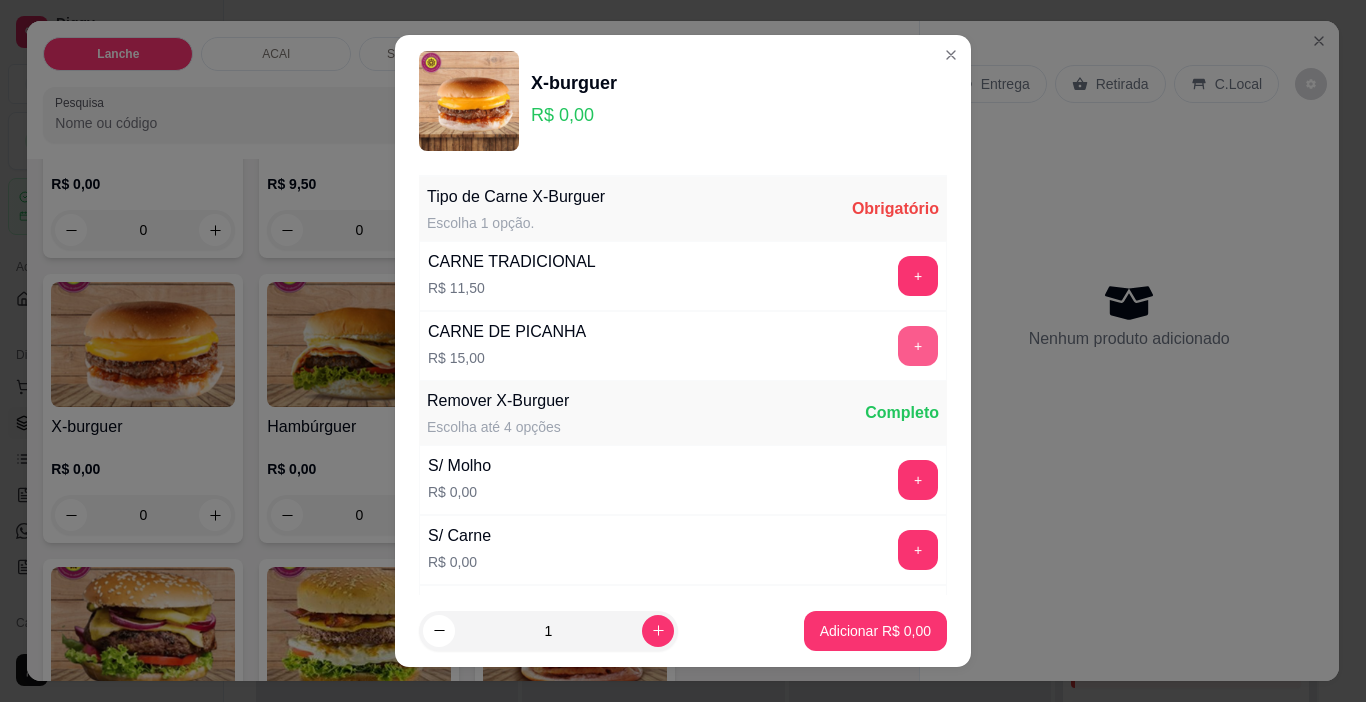 click on "+" at bounding box center [918, 346] 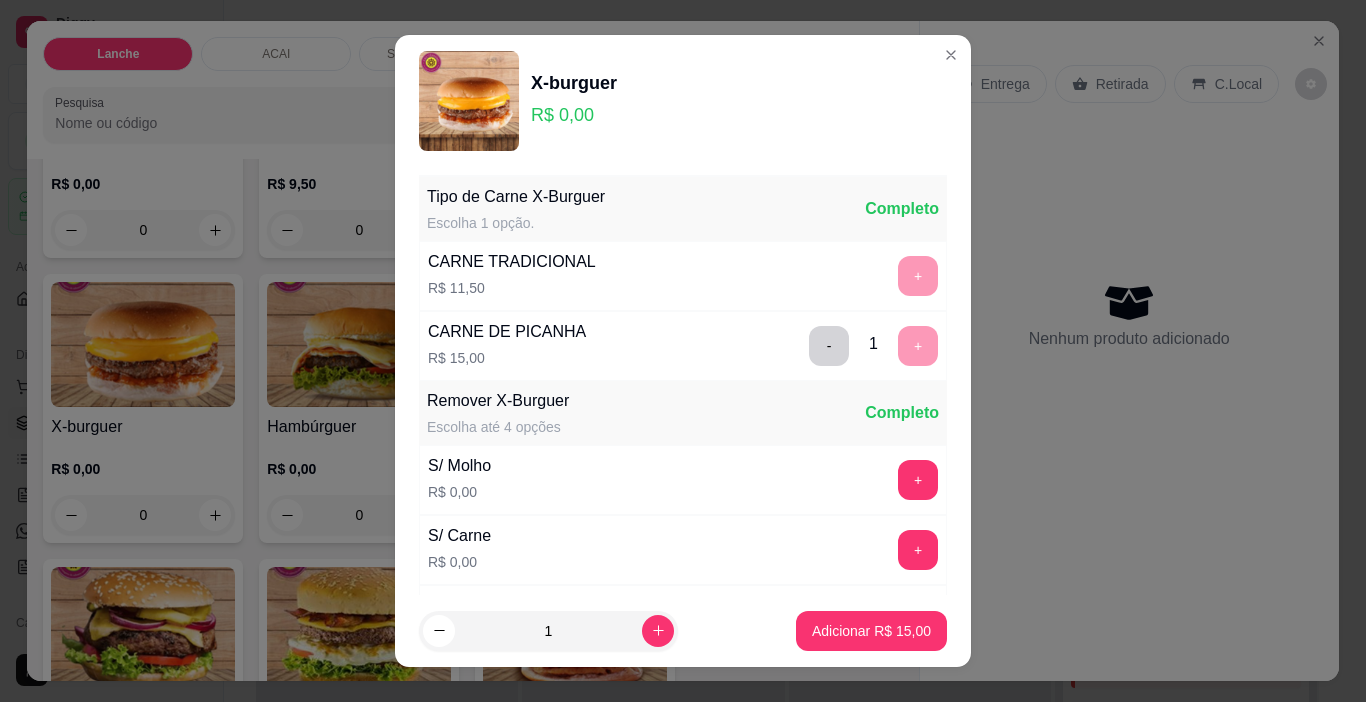 scroll, scrollTop: 29, scrollLeft: 0, axis: vertical 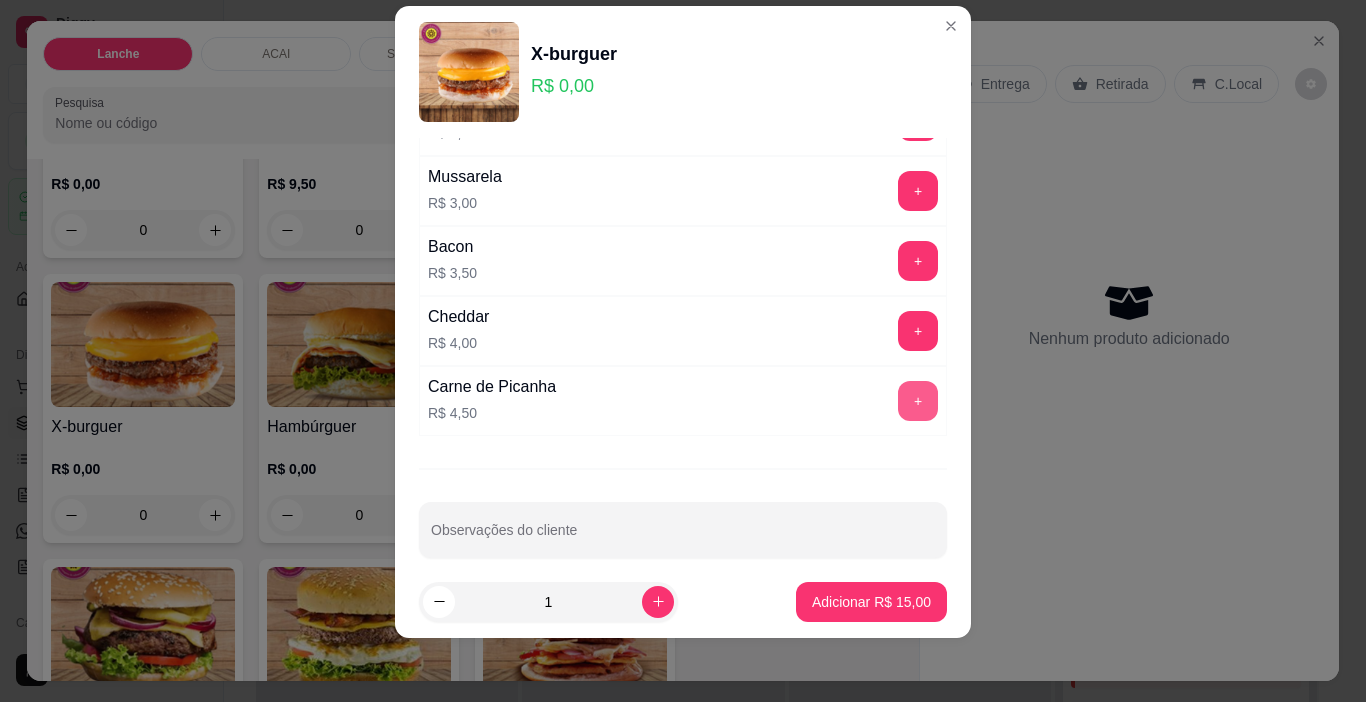 click on "+" at bounding box center [918, 401] 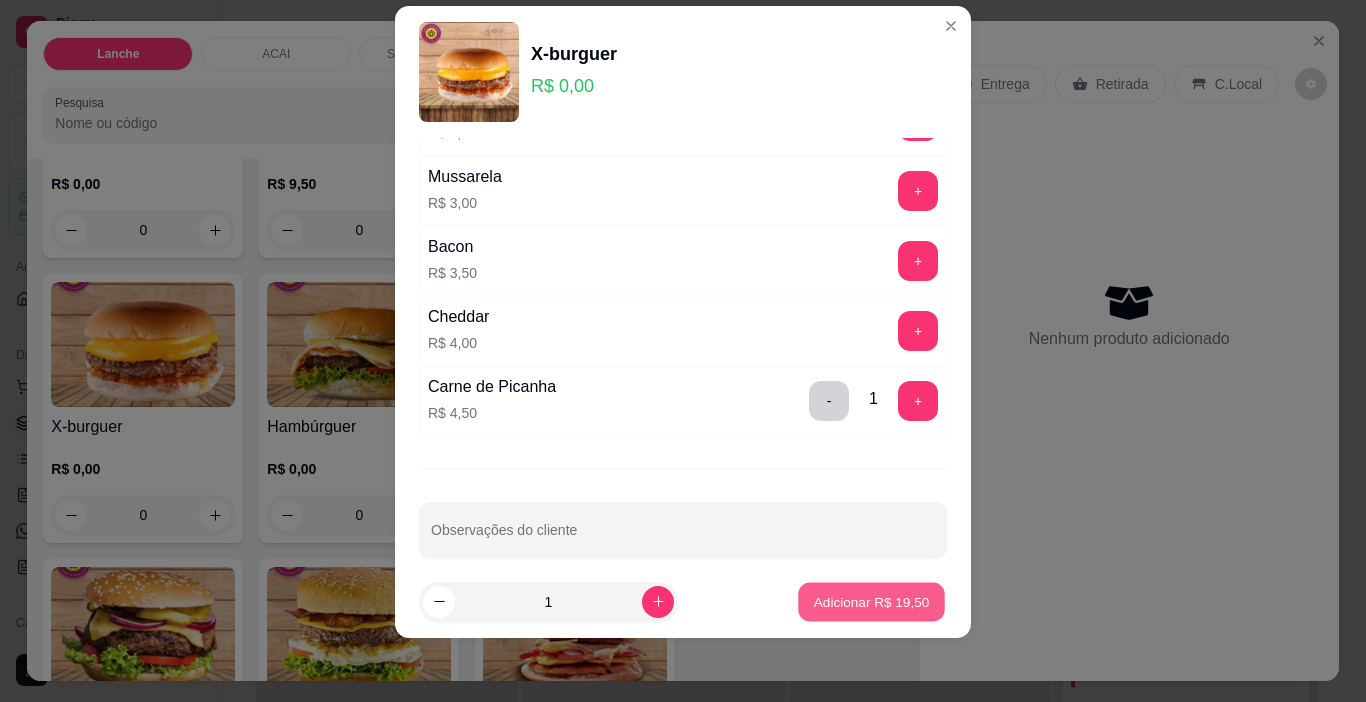 click on "Adicionar   R$ 19,50" at bounding box center [872, 601] 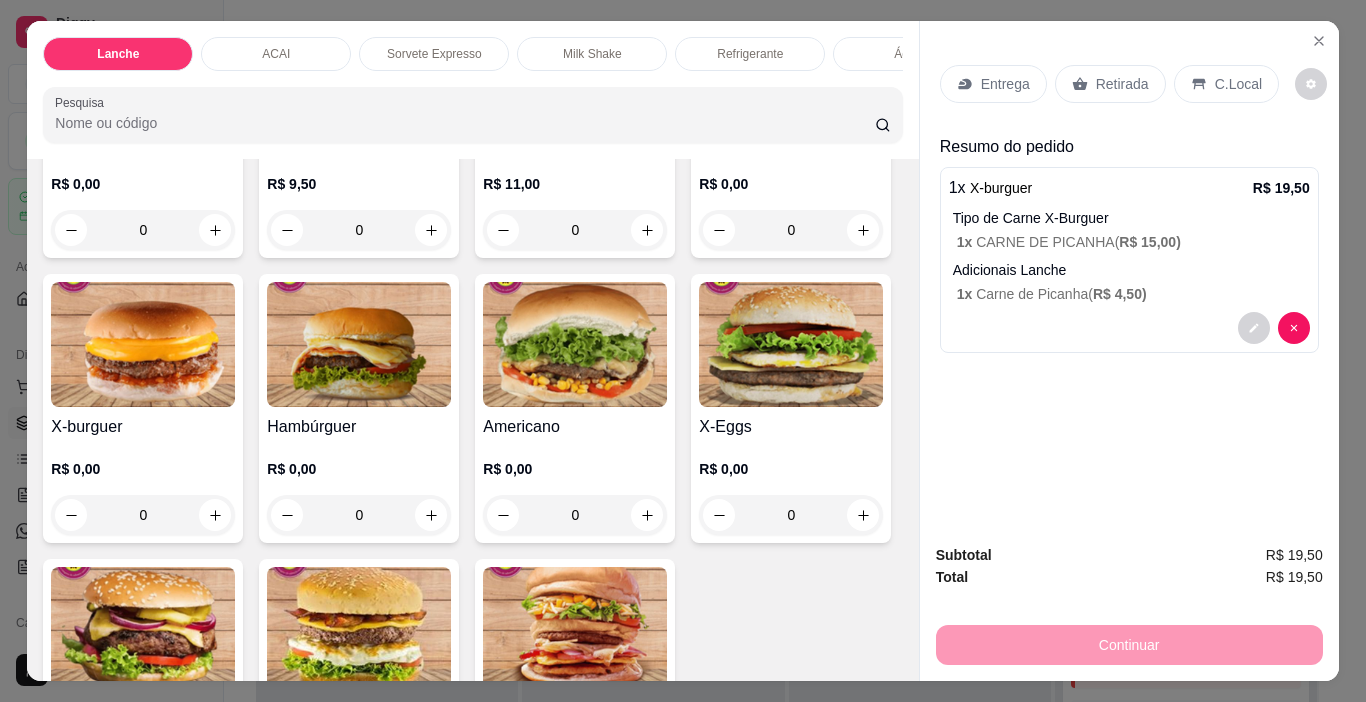 click on "C.Local" at bounding box center (1226, 84) 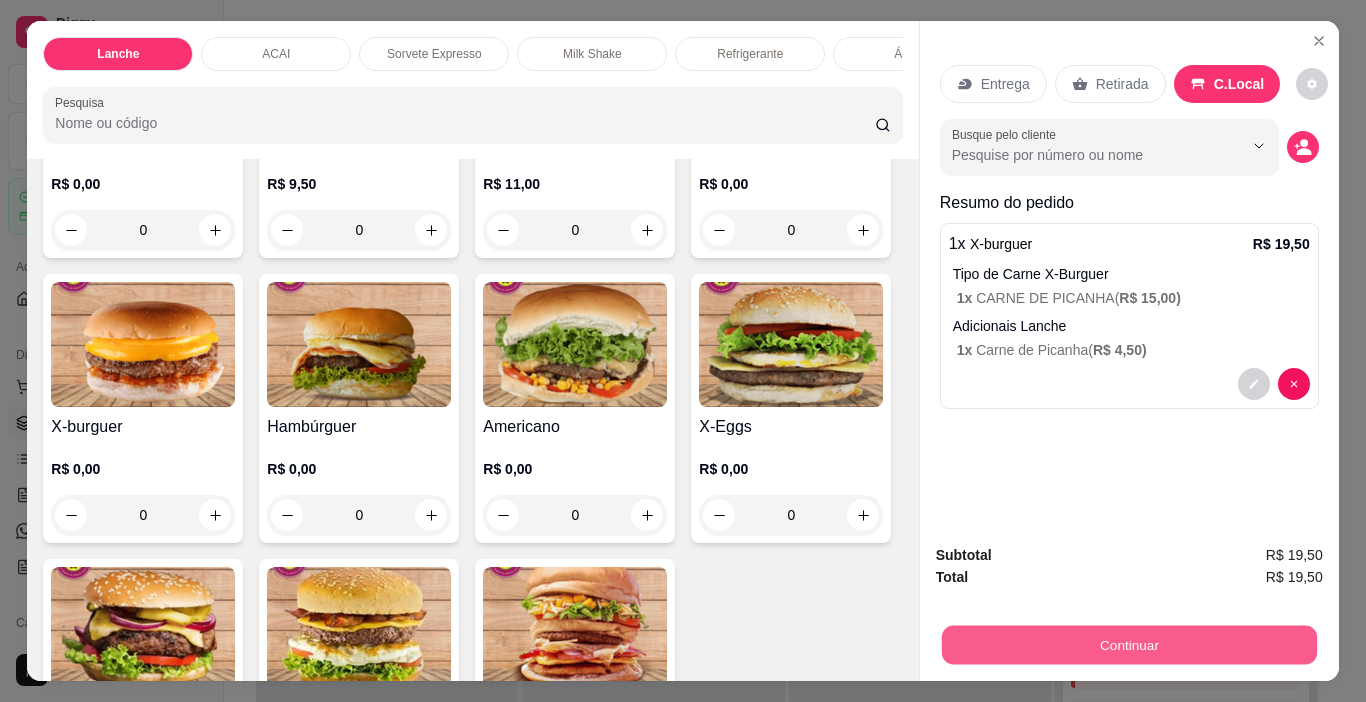 click on "Continuar" at bounding box center [1128, 645] 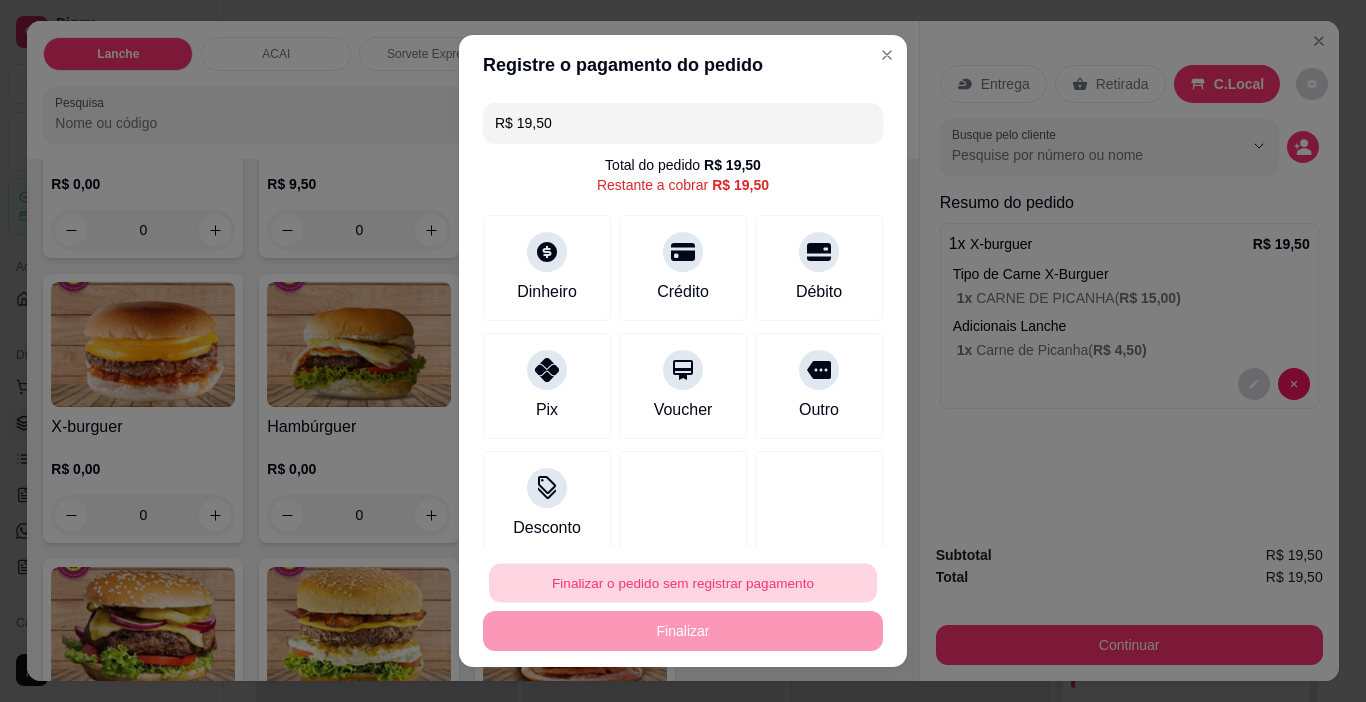 click on "Finalizar o pedido sem registrar pagamento" at bounding box center (683, 583) 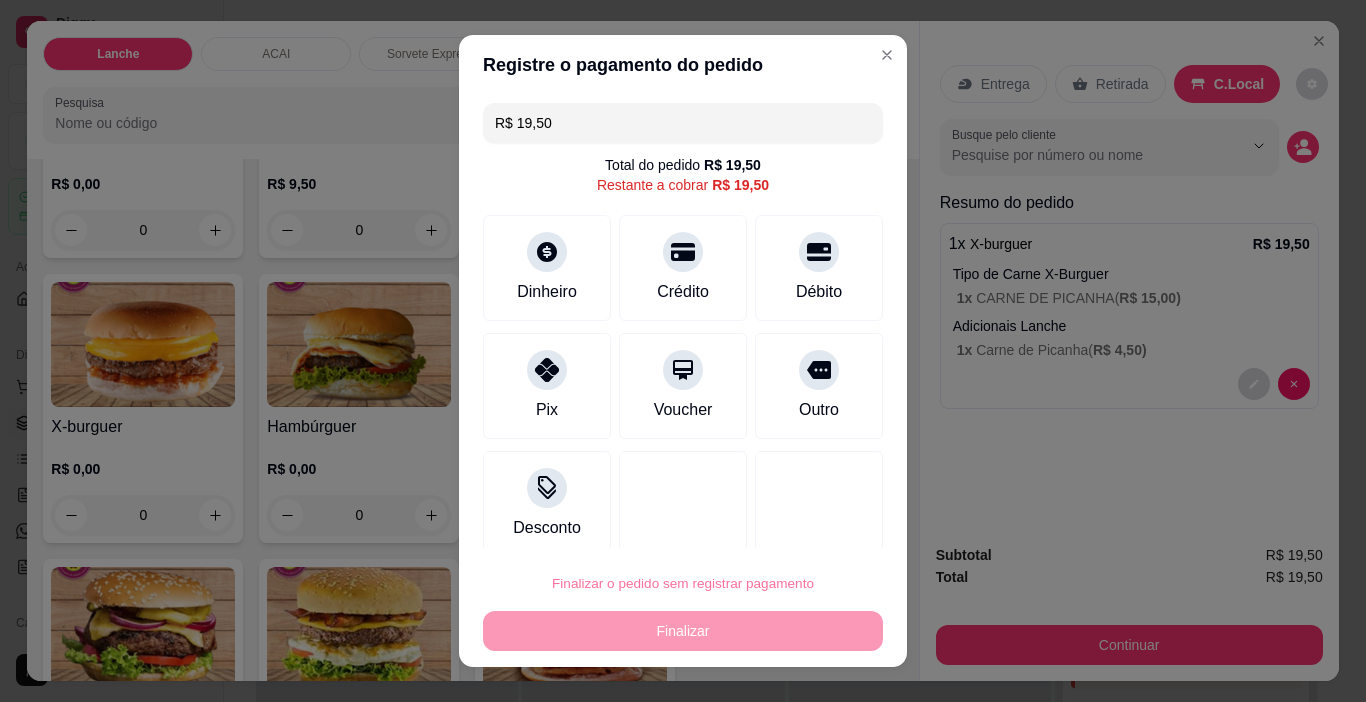 click on "Confirmar" at bounding box center [798, 526] 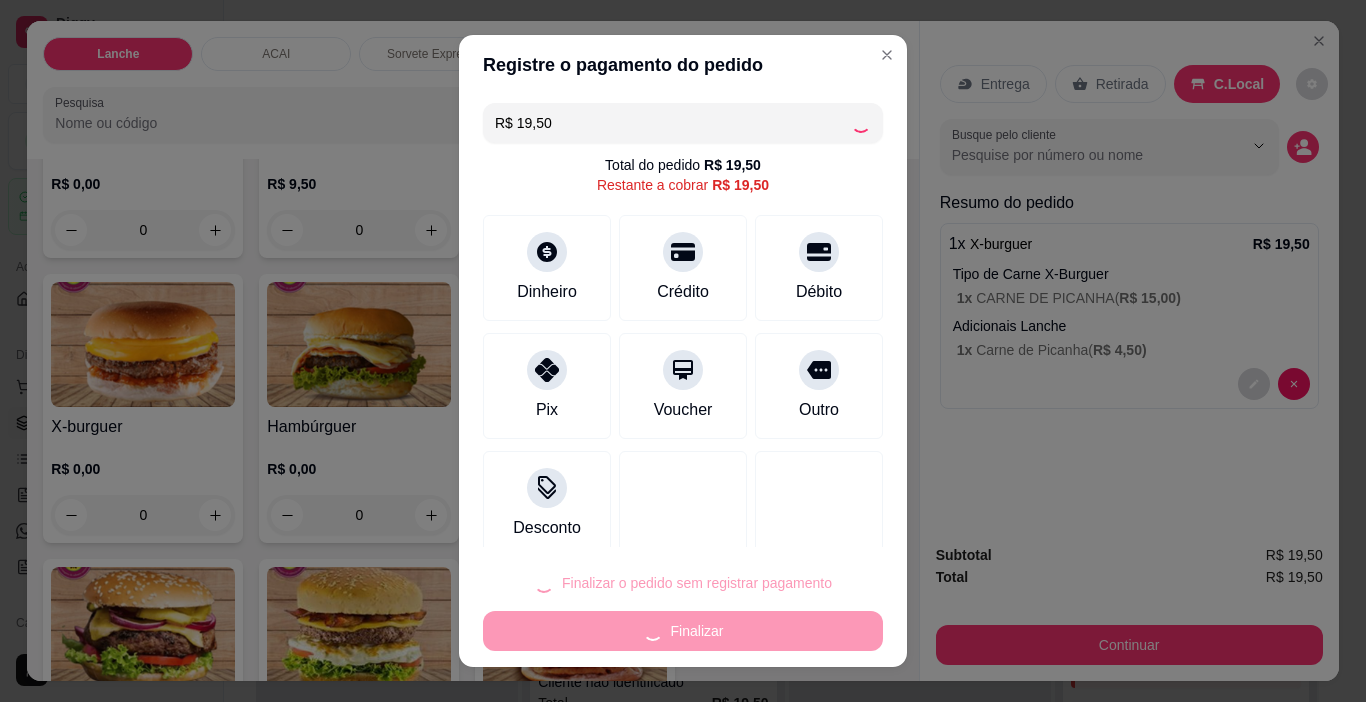 type on "R$ 0,00" 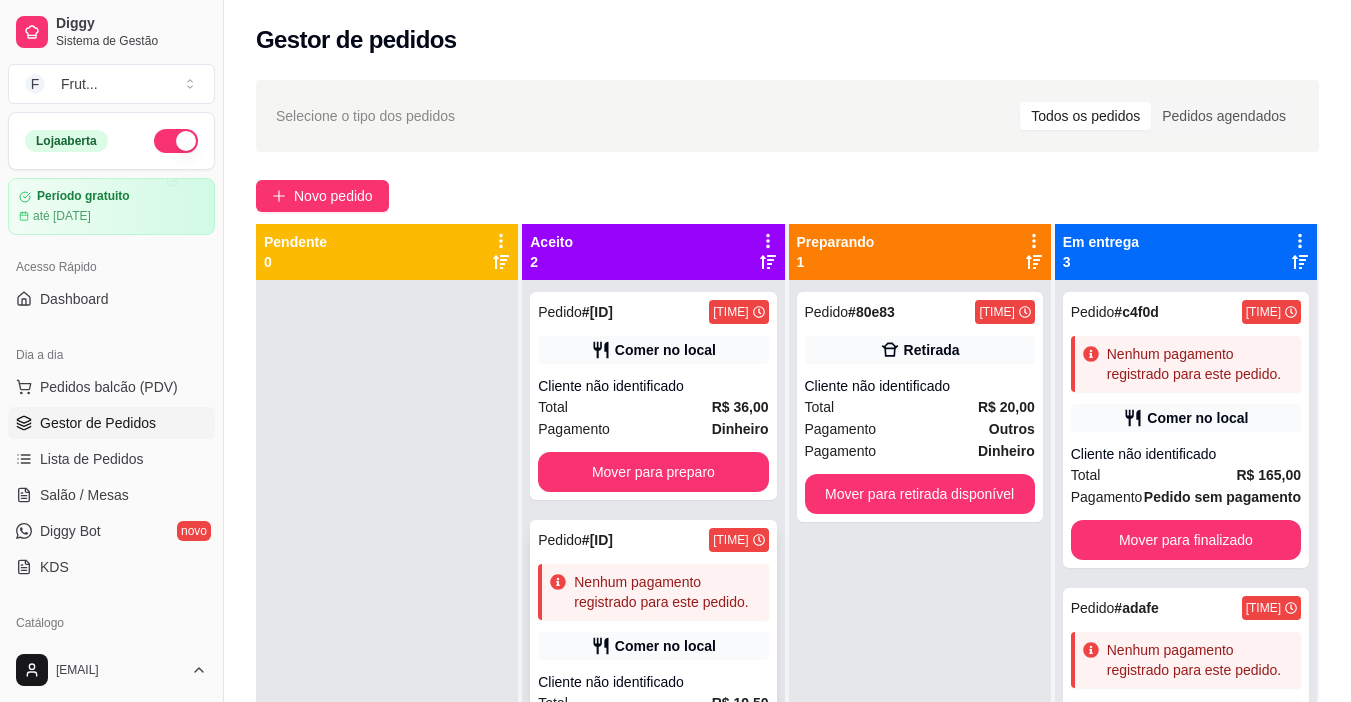 click on "Pedido  # [ID] [TIME] Nenhum pagamento registrado para este pedido. Comer no local Cliente não identificado Total R$ 19,50 Pagamento Pedido sem pagamento Mover para preparo" at bounding box center (653, 658) 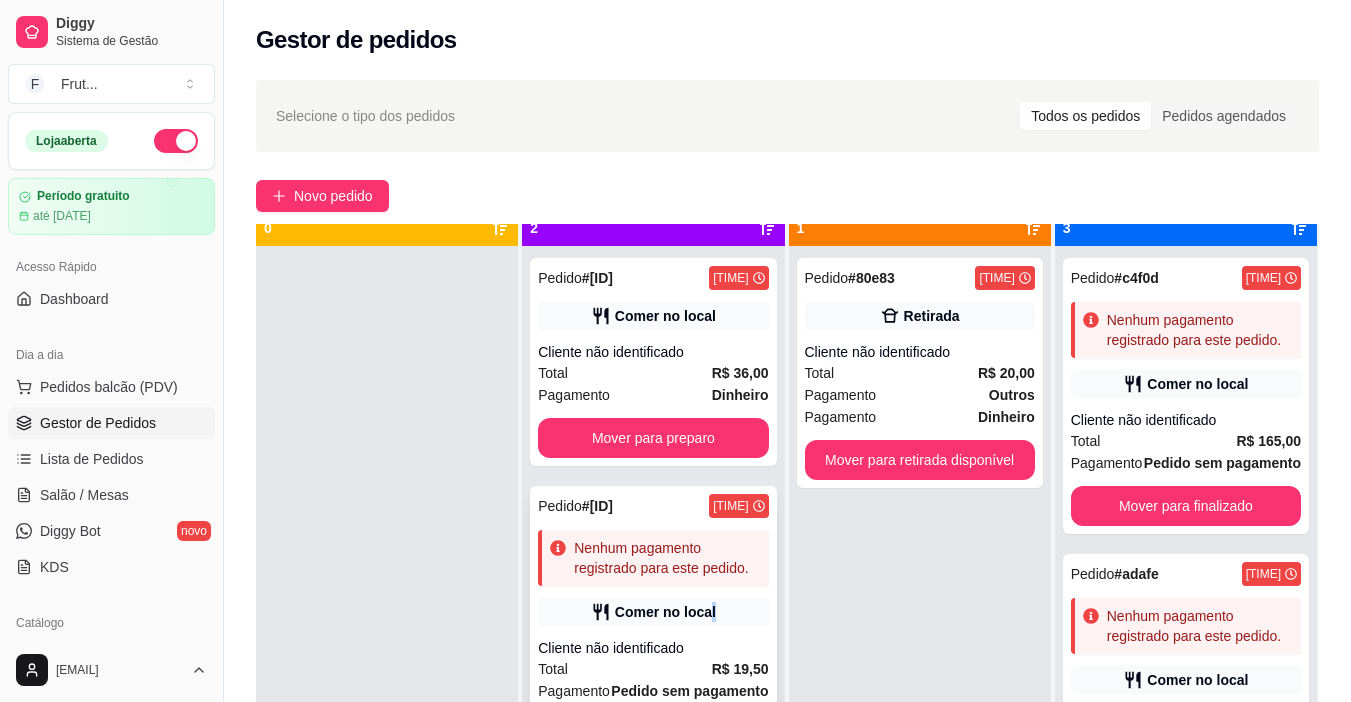 scroll, scrollTop: 56, scrollLeft: 0, axis: vertical 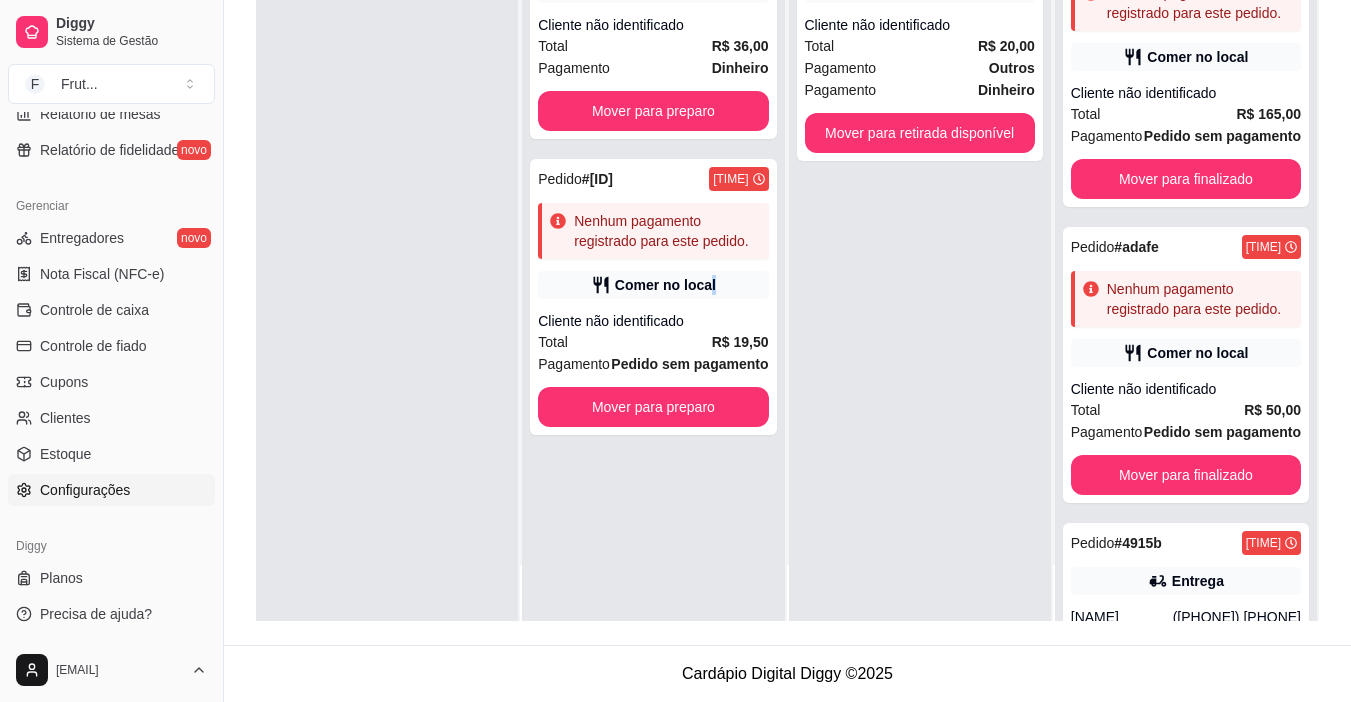 click on "Configurações" at bounding box center [85, 490] 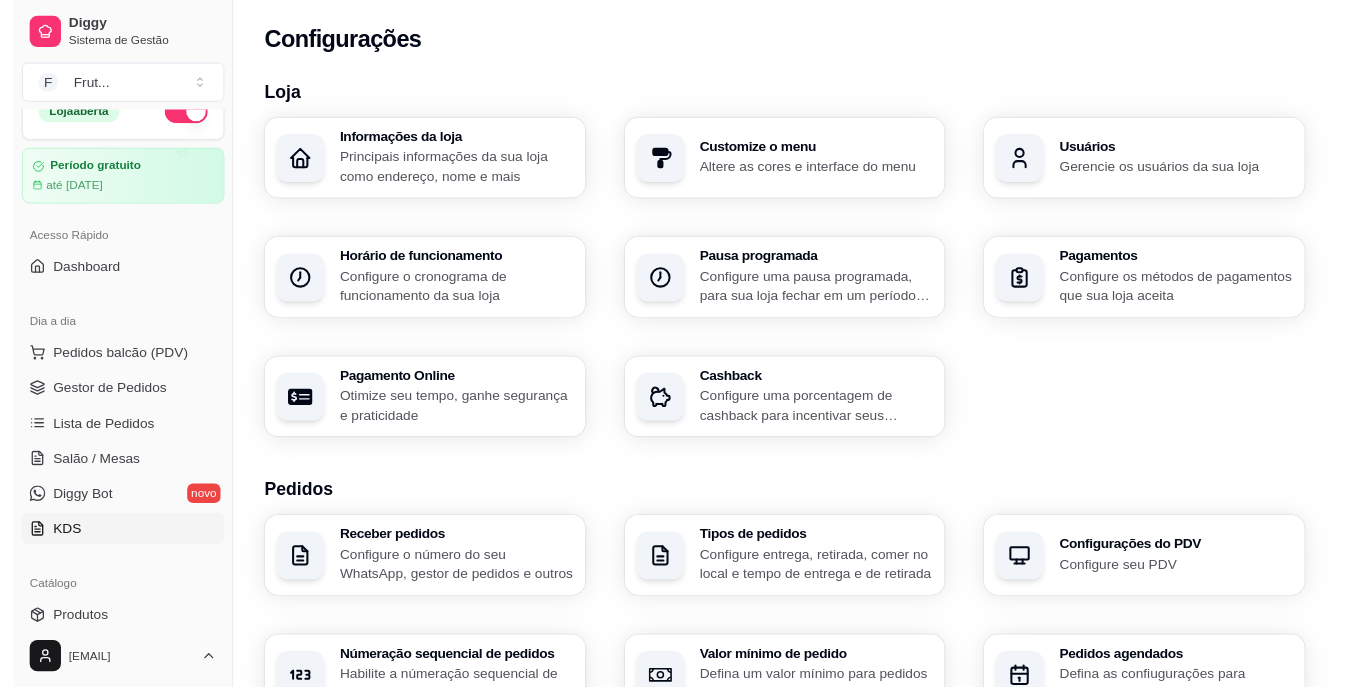 scroll, scrollTop: 0, scrollLeft: 0, axis: both 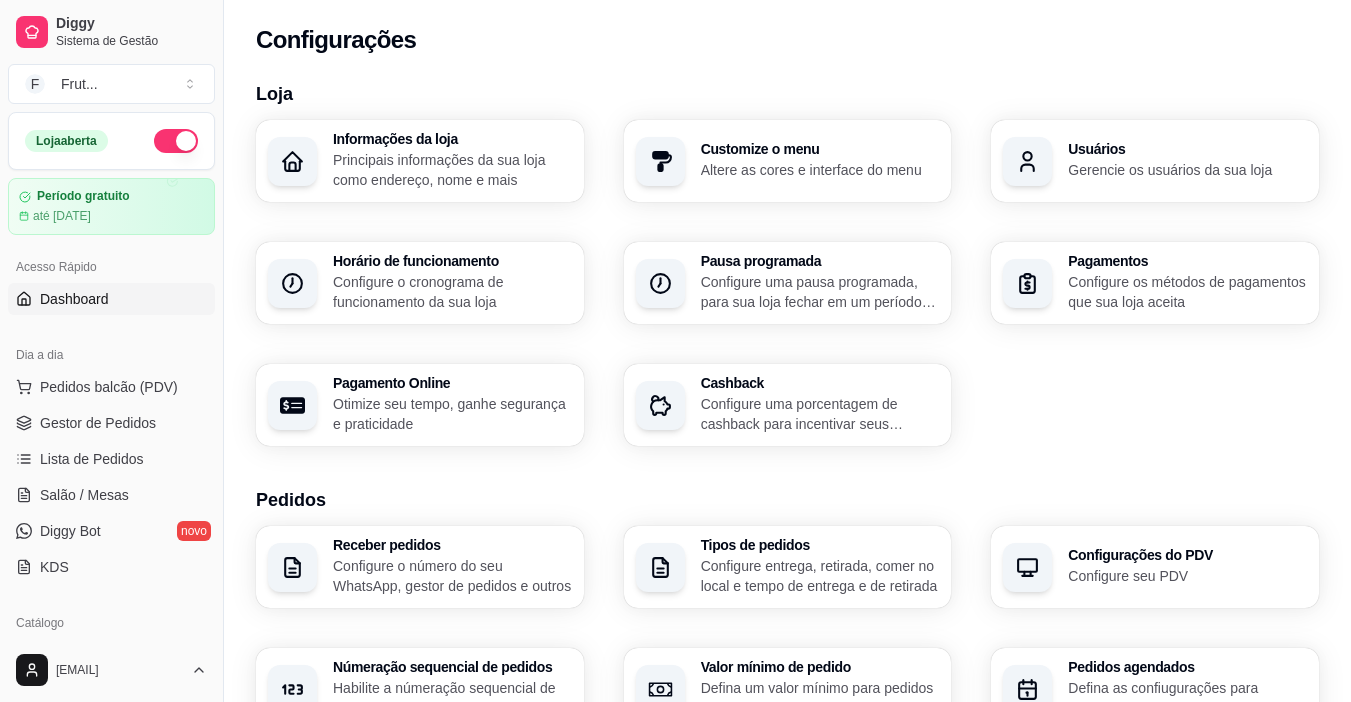 click on "Dashboard" at bounding box center (74, 299) 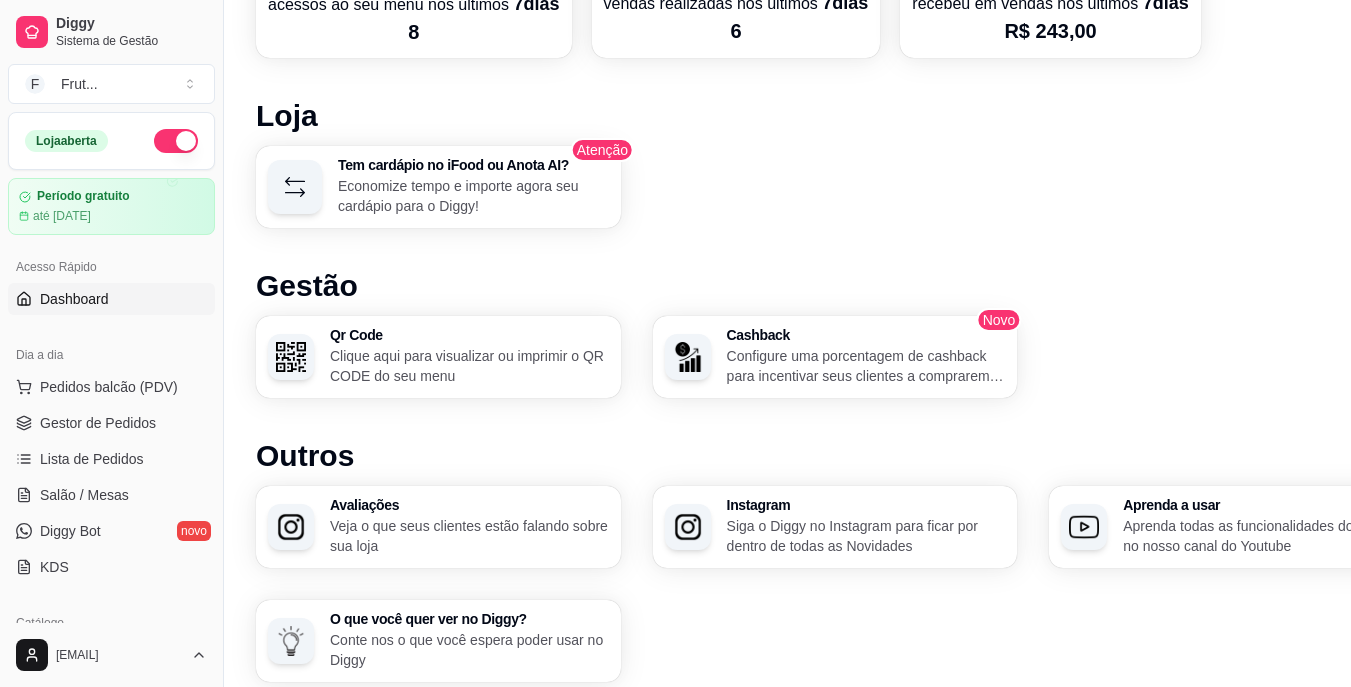 scroll, scrollTop: 994, scrollLeft: 0, axis: vertical 